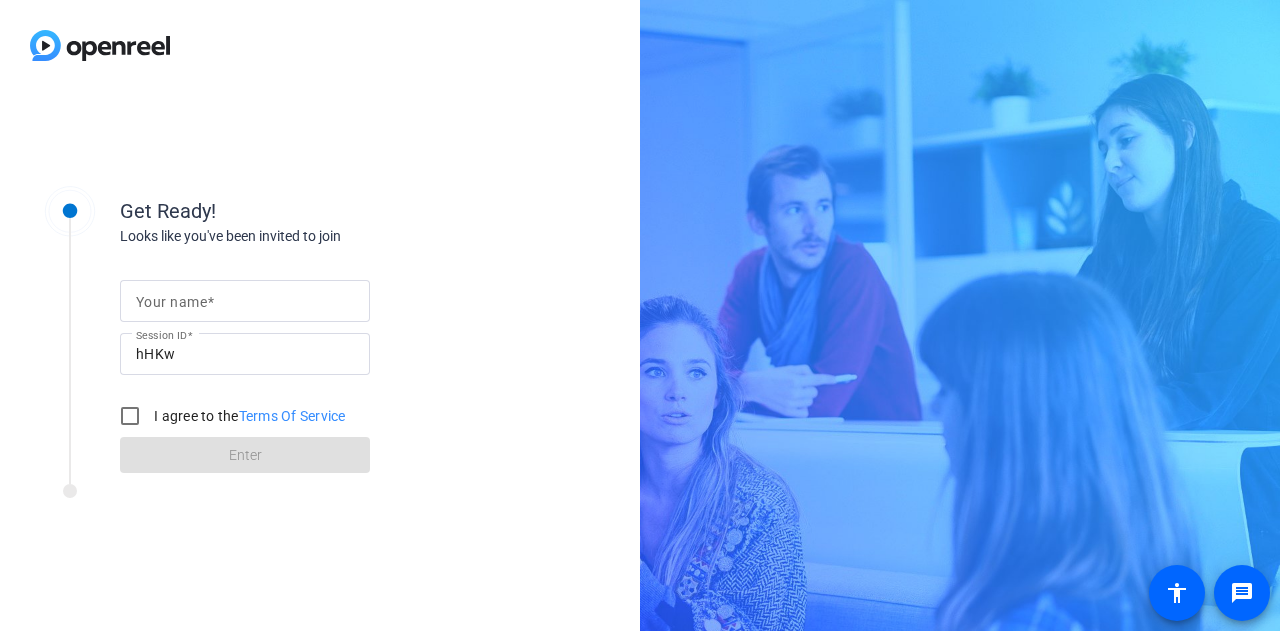 scroll, scrollTop: 0, scrollLeft: 0, axis: both 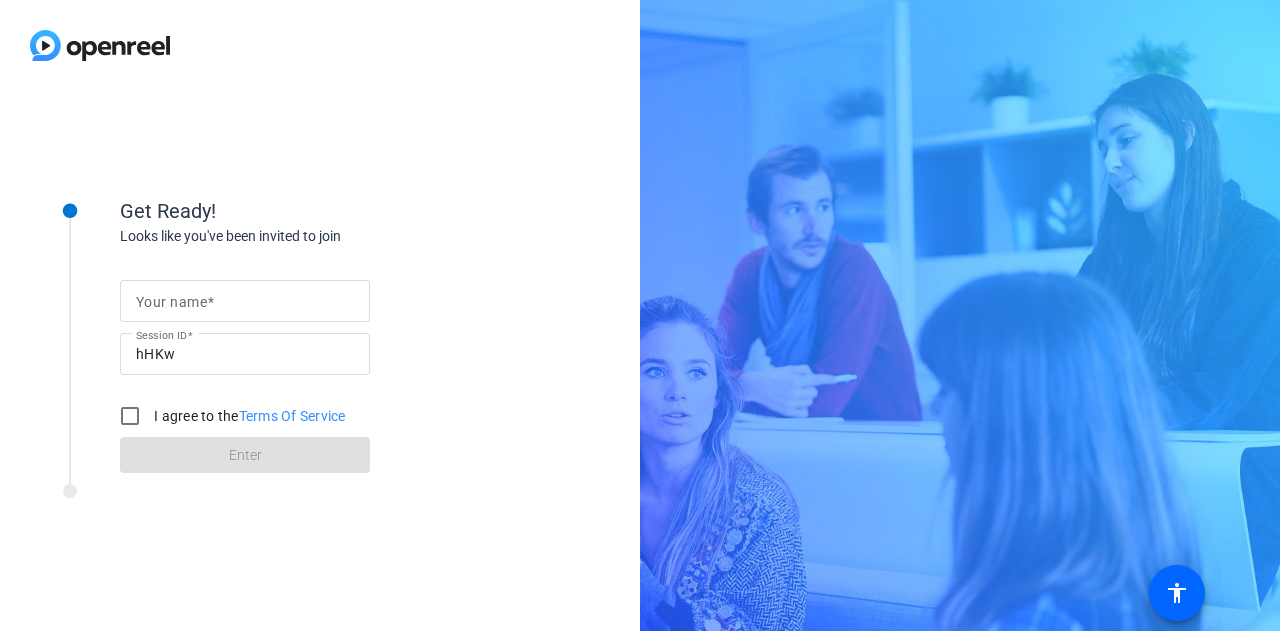 click at bounding box center [100, 45] 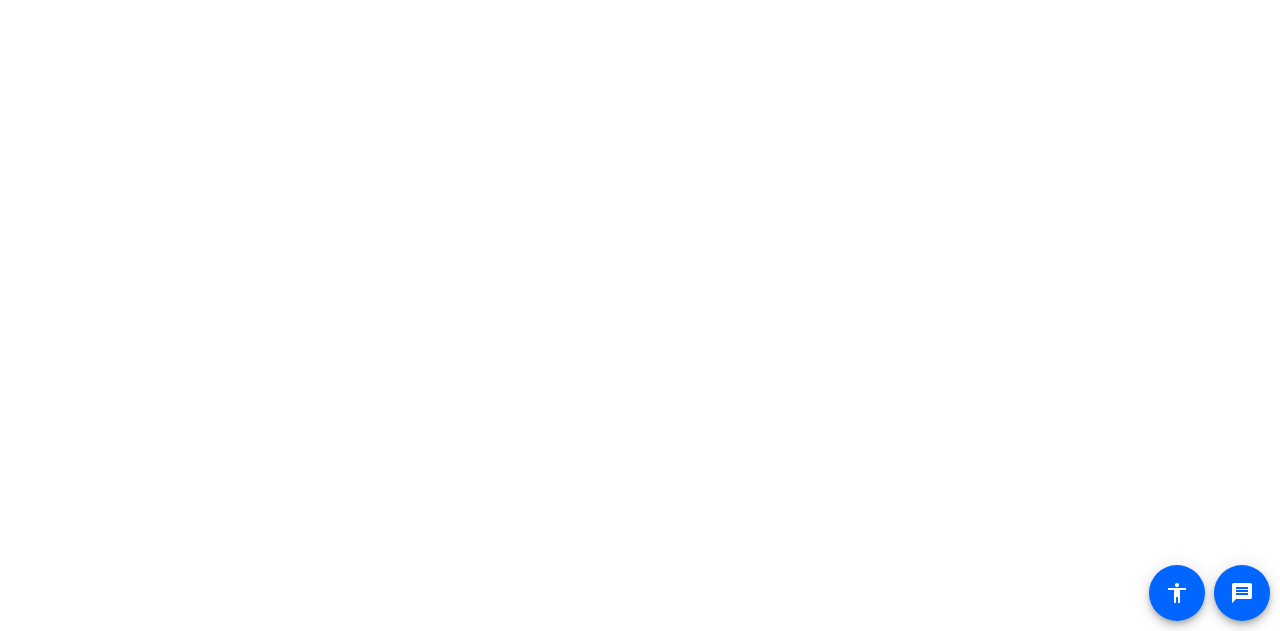 scroll, scrollTop: 0, scrollLeft: 0, axis: both 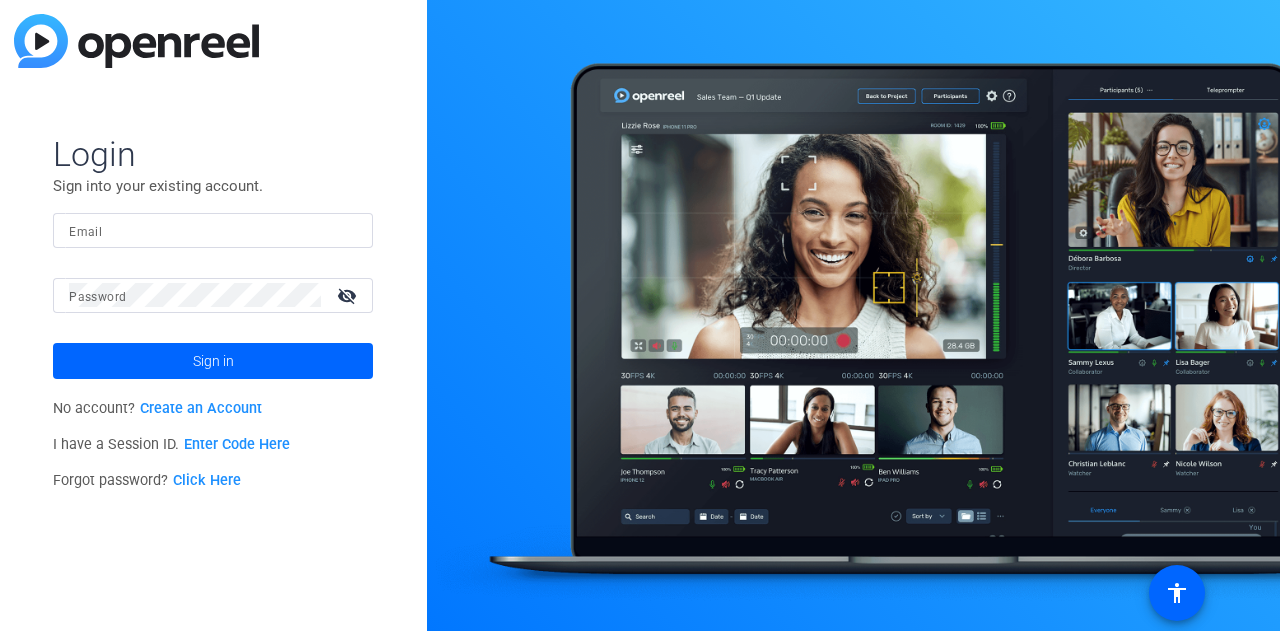 click on "Email" at bounding box center (213, 230) 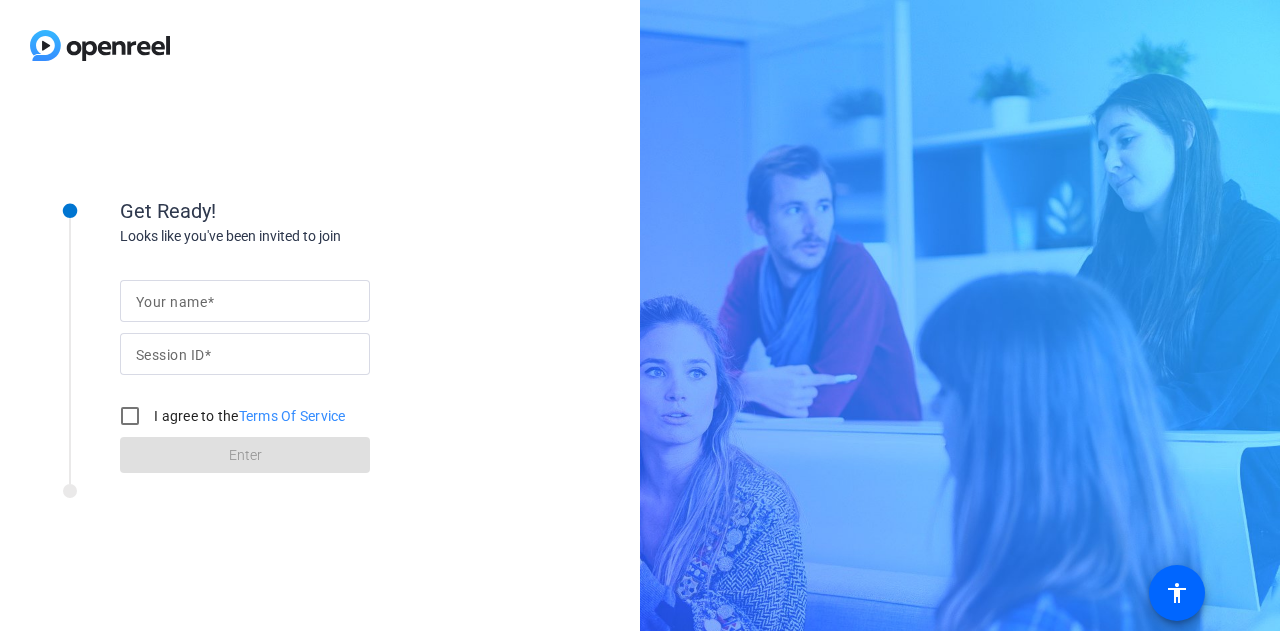 click on "Your name" at bounding box center (245, 301) 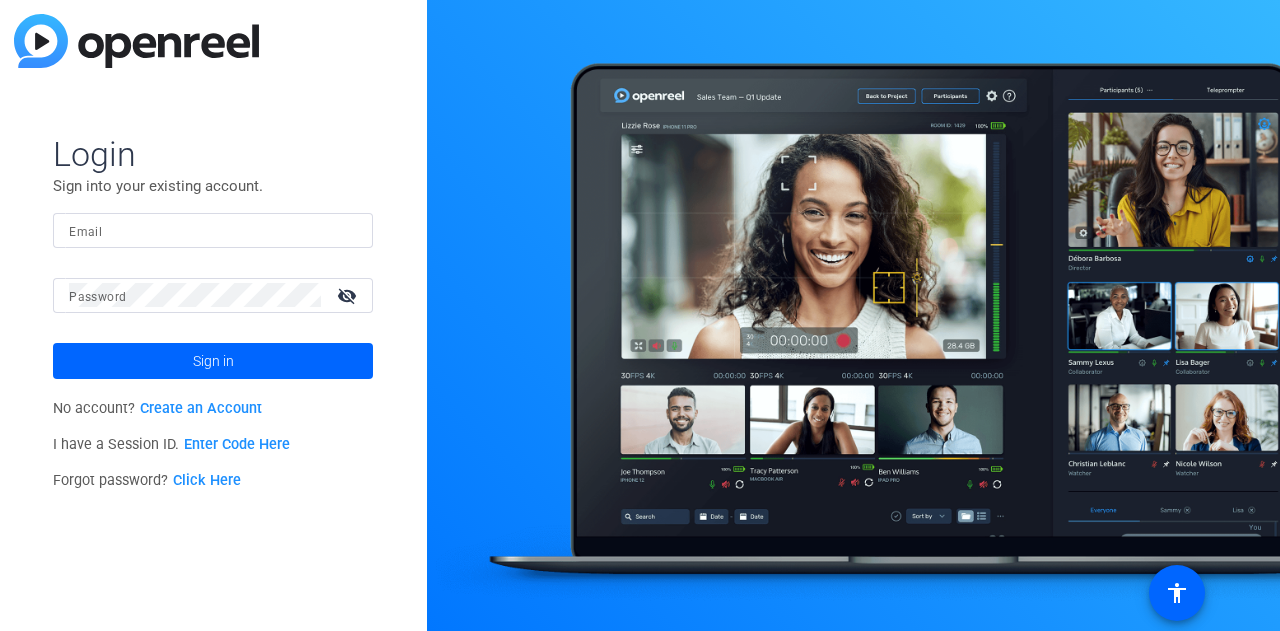 click 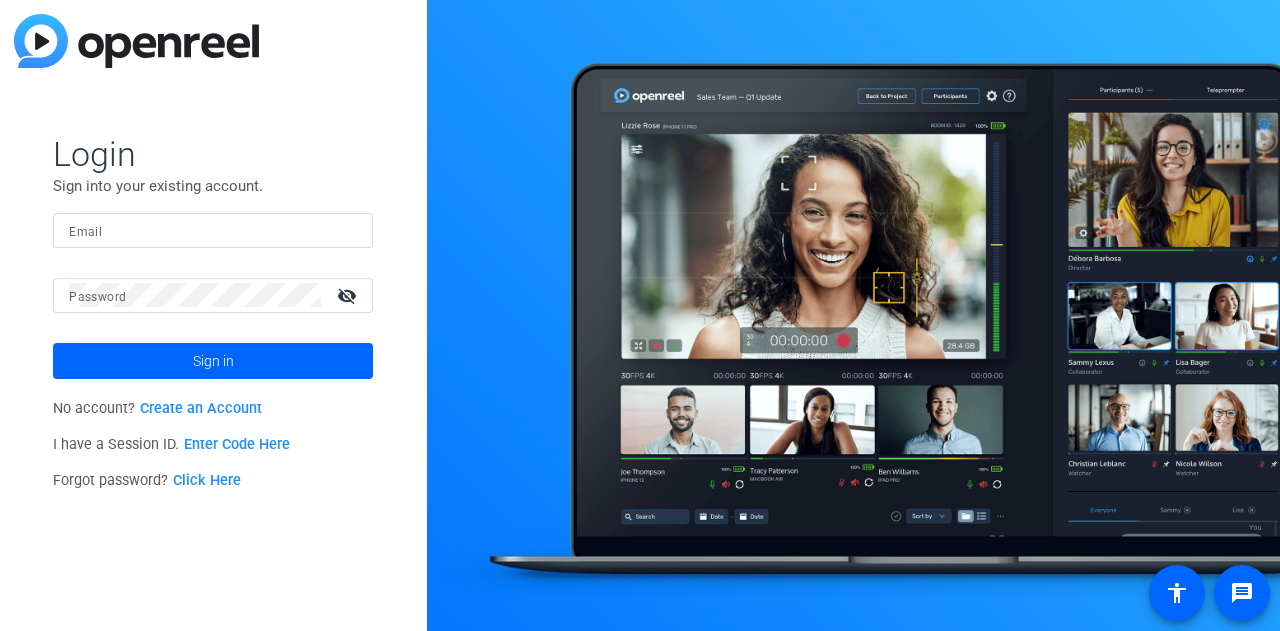 scroll, scrollTop: 0, scrollLeft: 0, axis: both 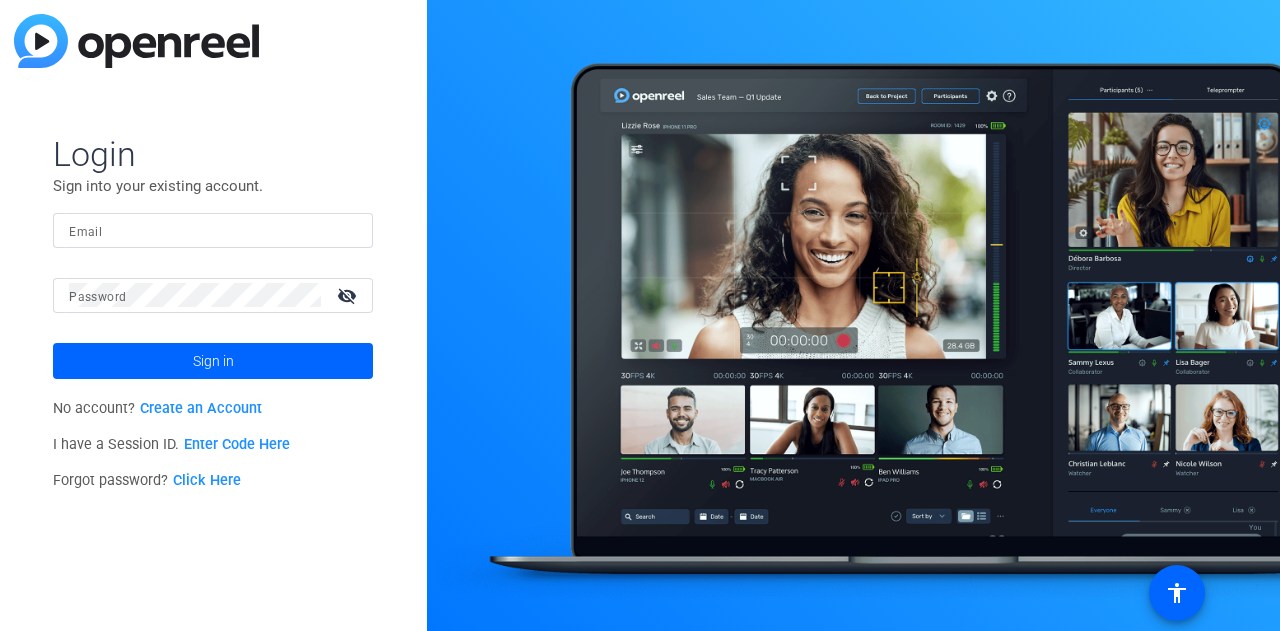 click on "Email" at bounding box center [213, 230] 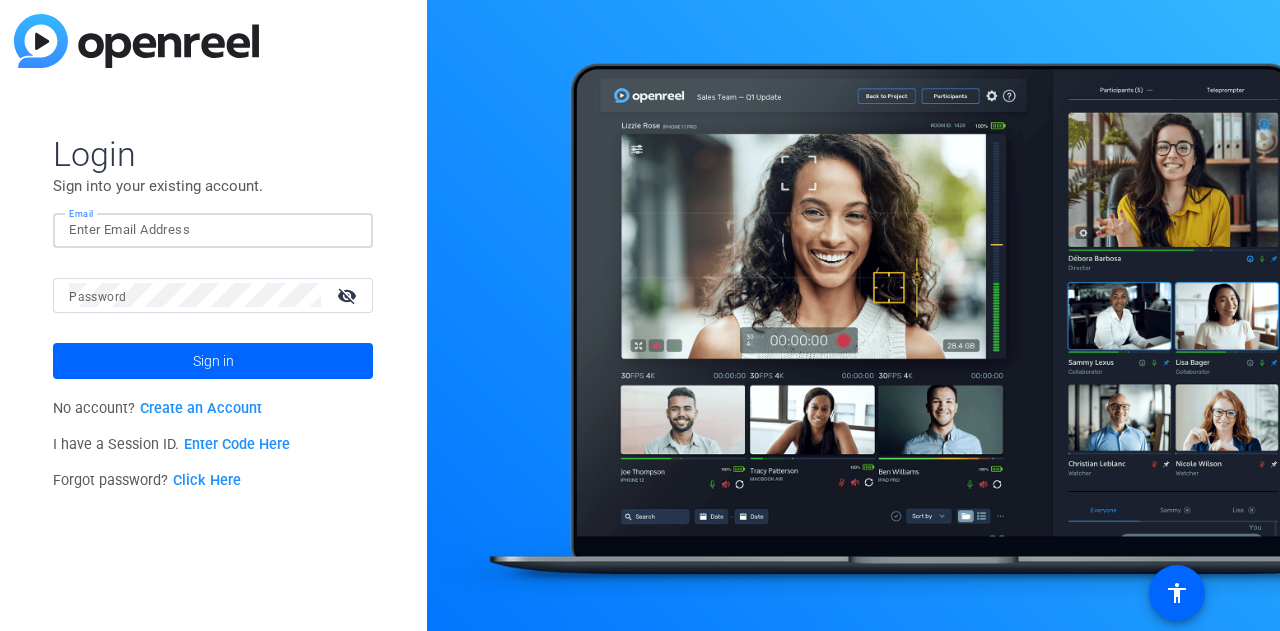click on "Email" at bounding box center [213, 230] 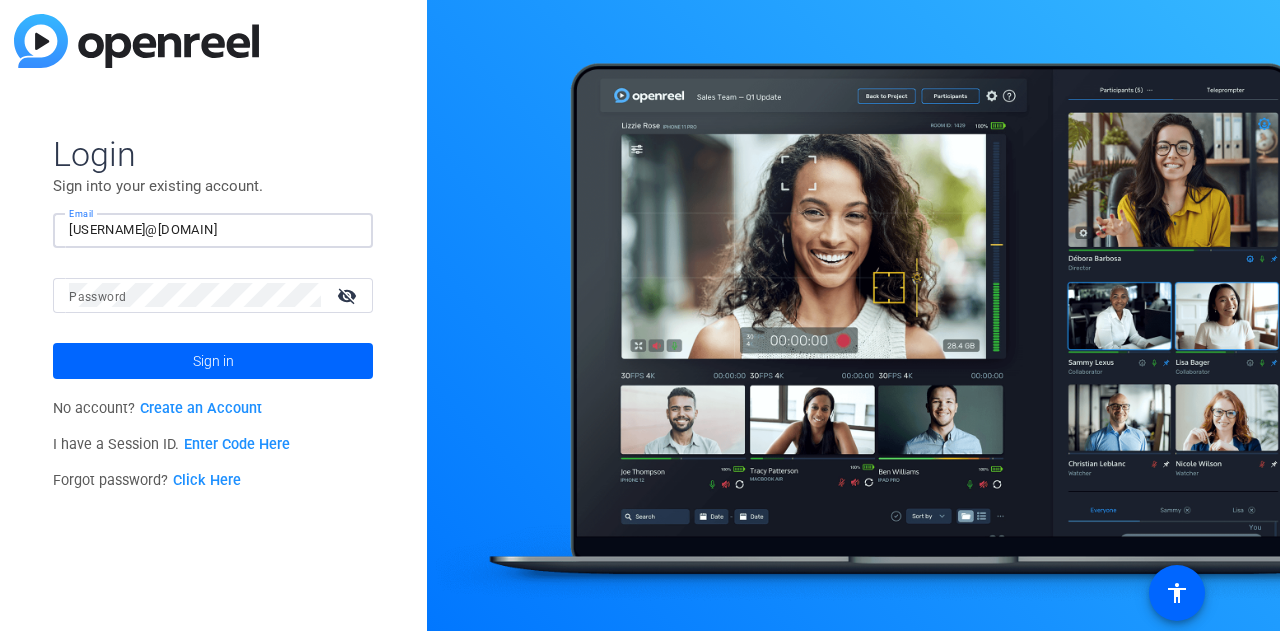 type on "[USERNAME]@[DOMAIN]" 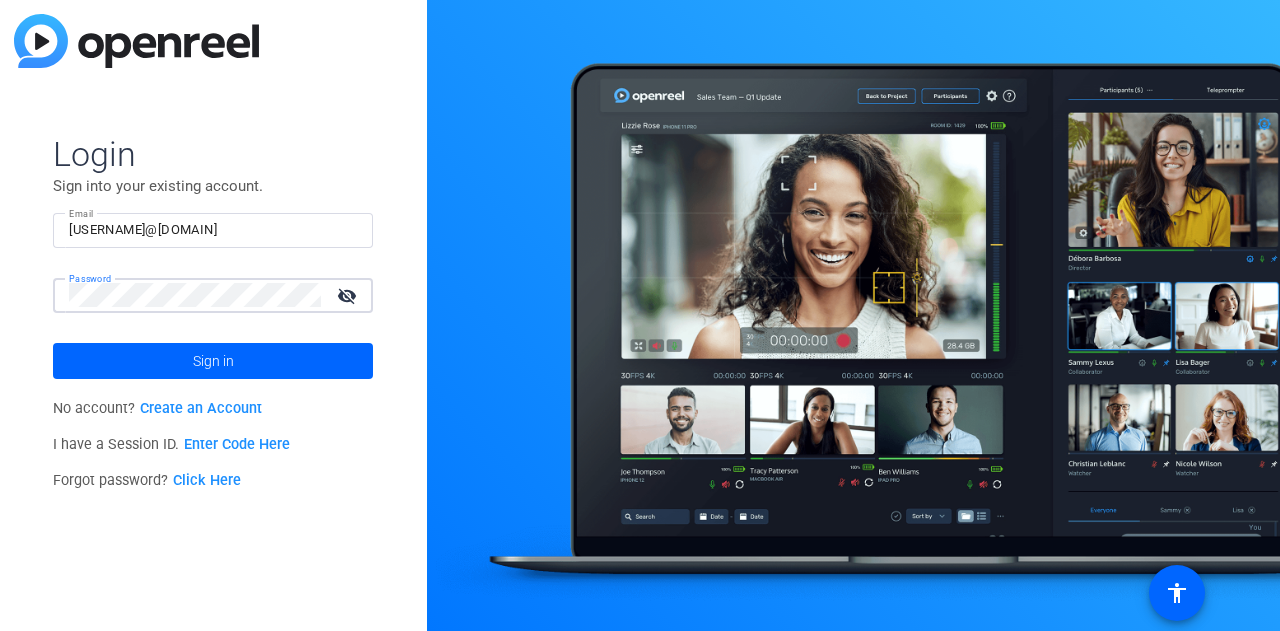 click on "visibility_off" 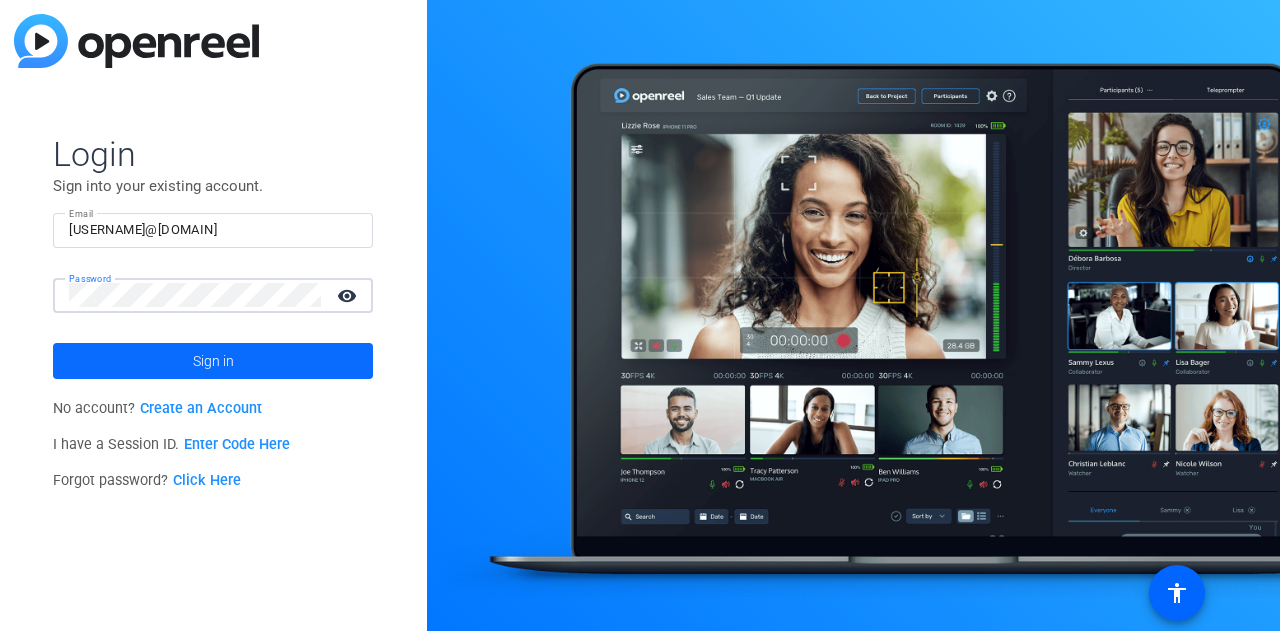 click 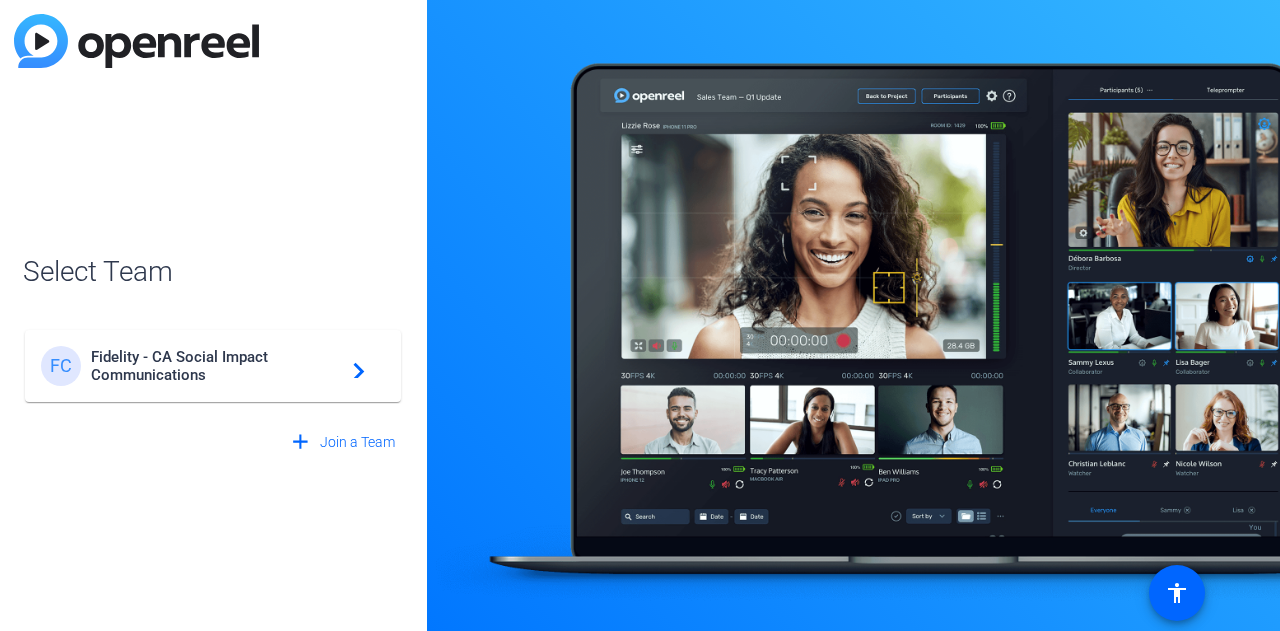 click on "Fidelity - CA Social Impact Communications" 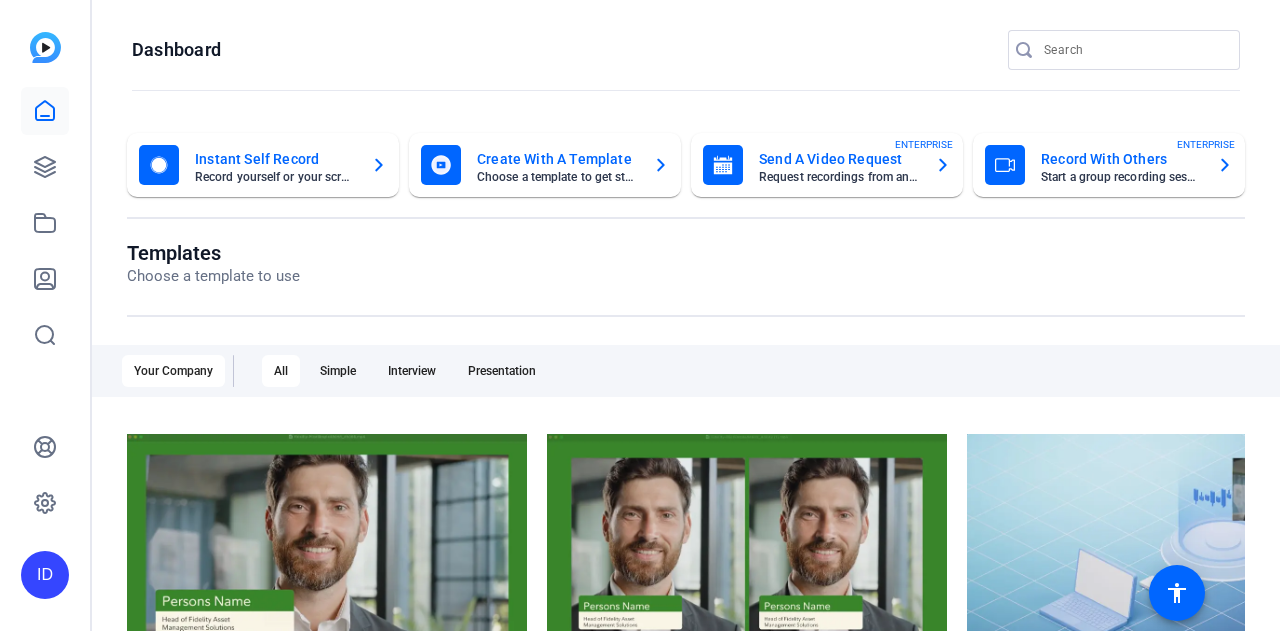 scroll, scrollTop: 0, scrollLeft: 0, axis: both 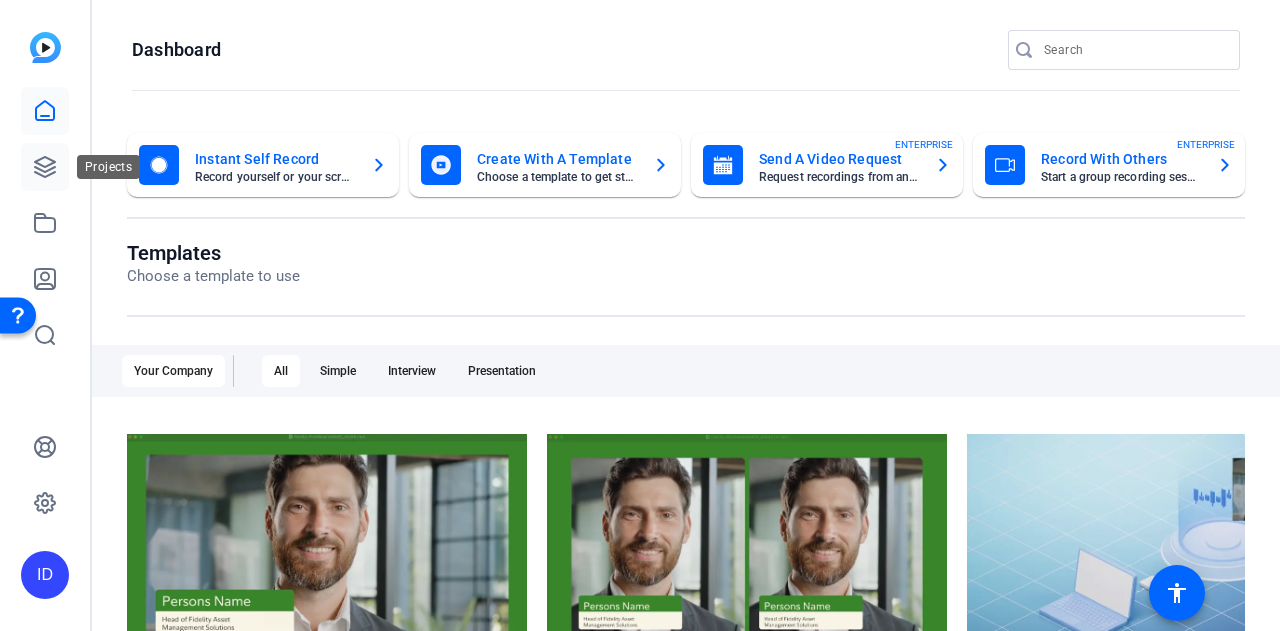 click 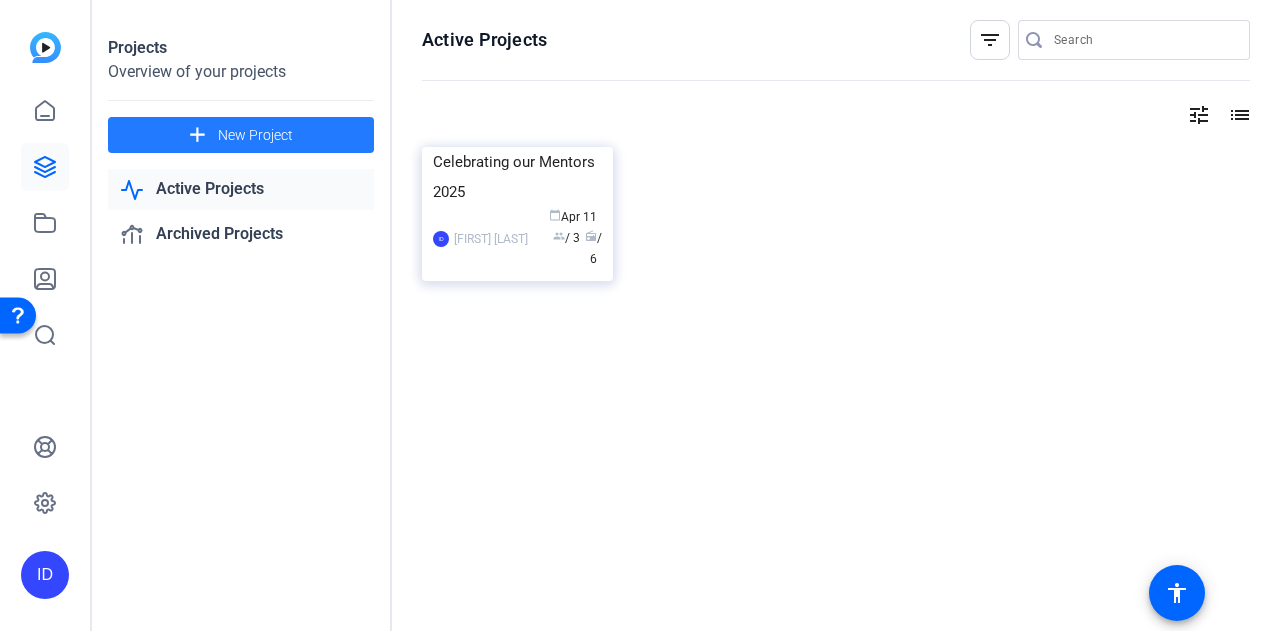 click 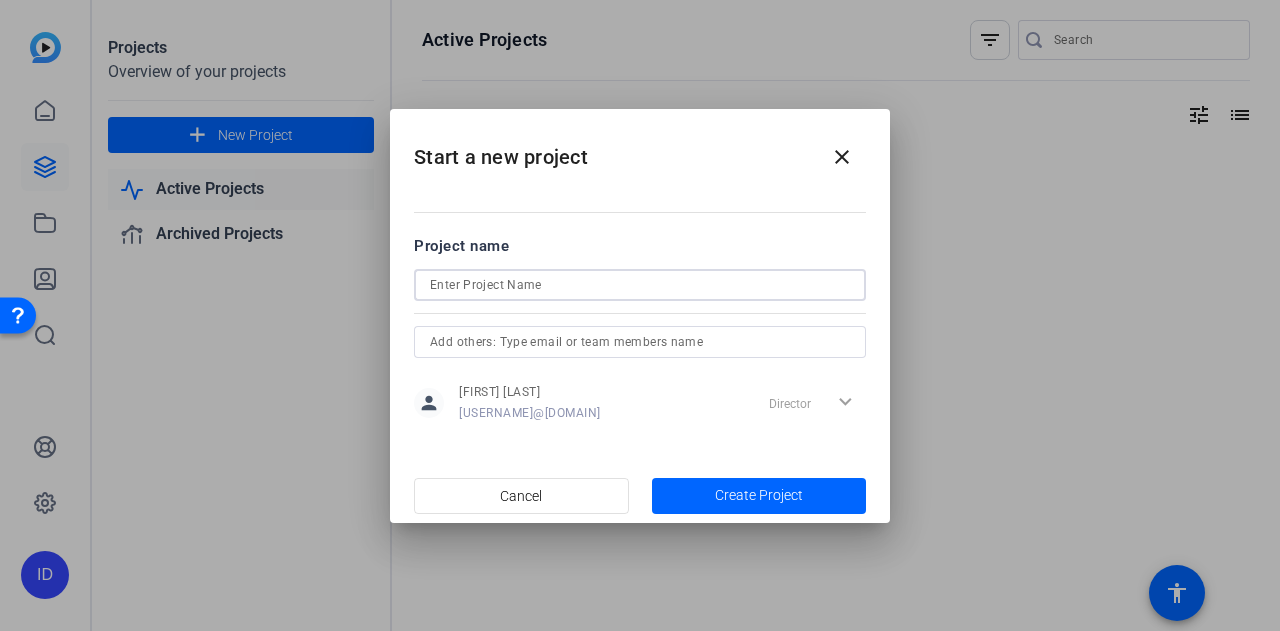click at bounding box center [640, 285] 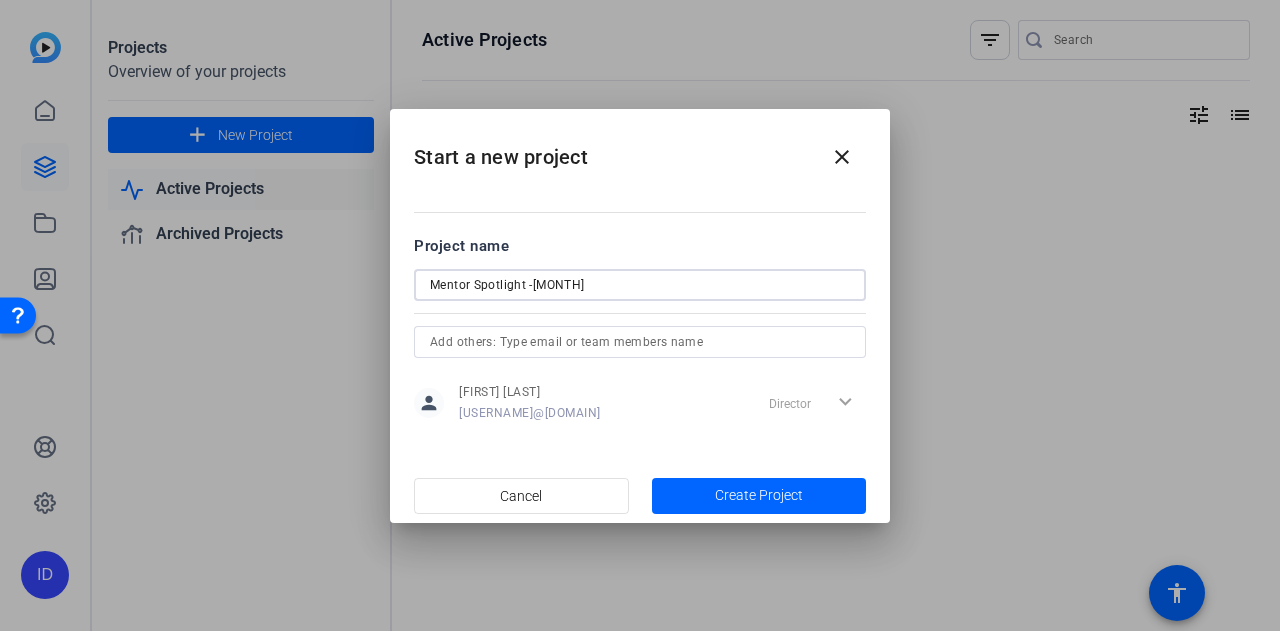 type on "Mentor Spotlight -[MONTH]" 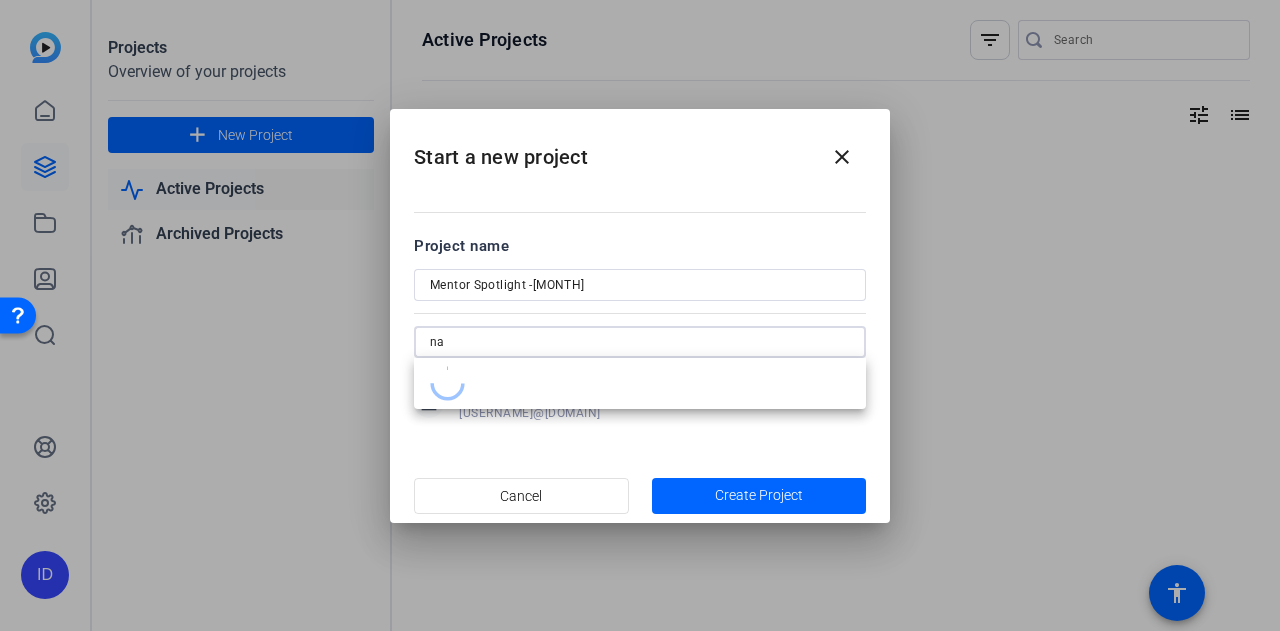 type on "n" 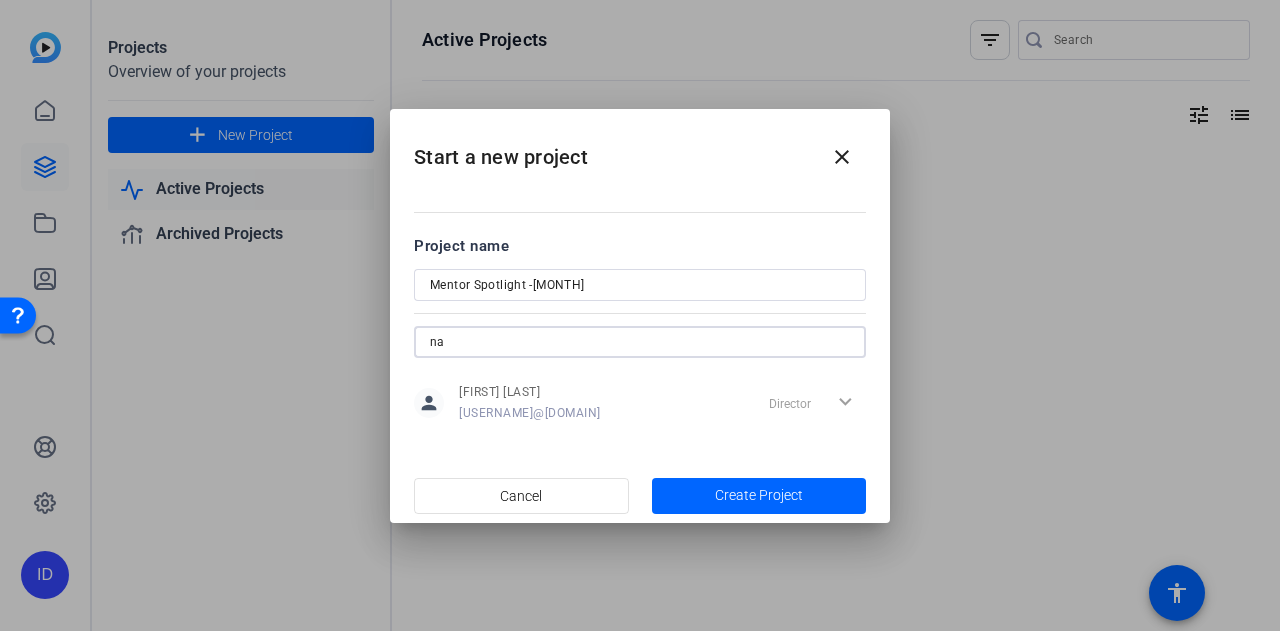 type on "n" 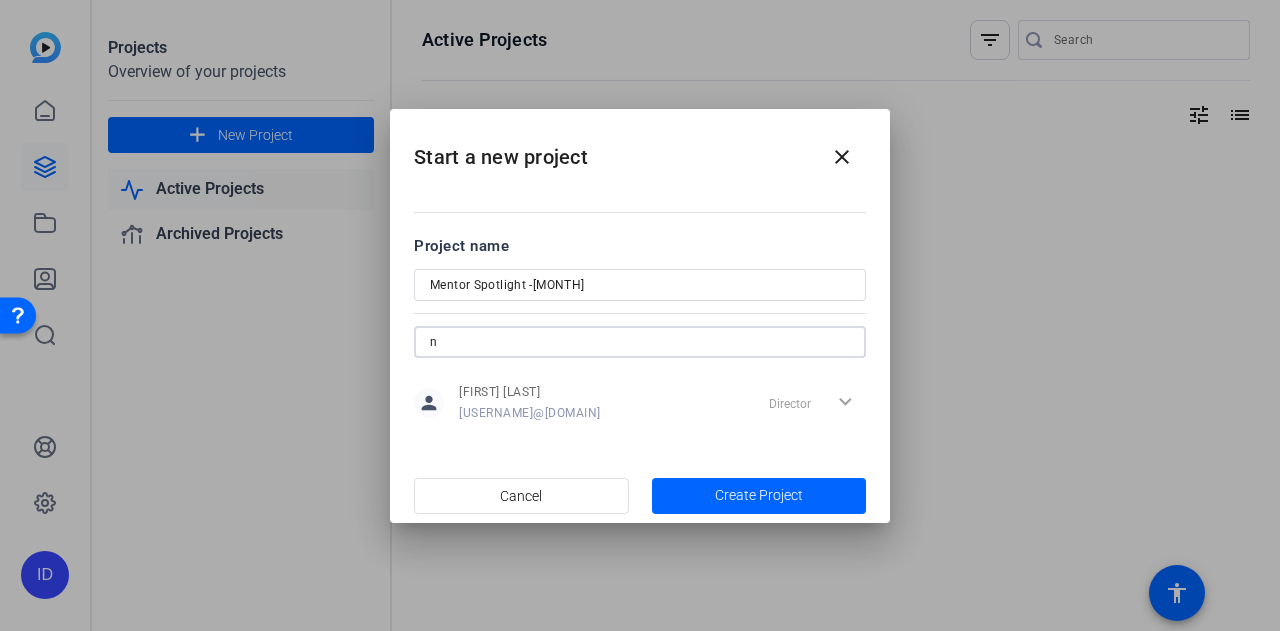 type 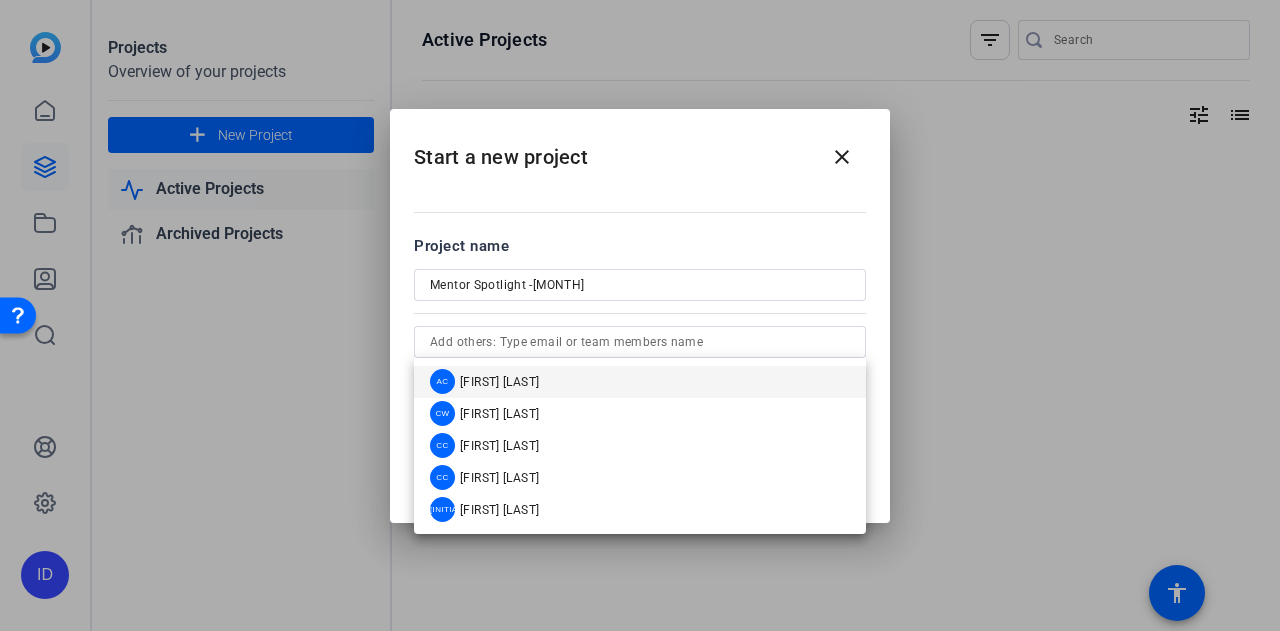 click on "Project name Mentor Spotlight -[MONTH] person [FIRST] [LAST] [USERNAME]@[DOMAIN] Director expand_more" at bounding box center (640, 329) 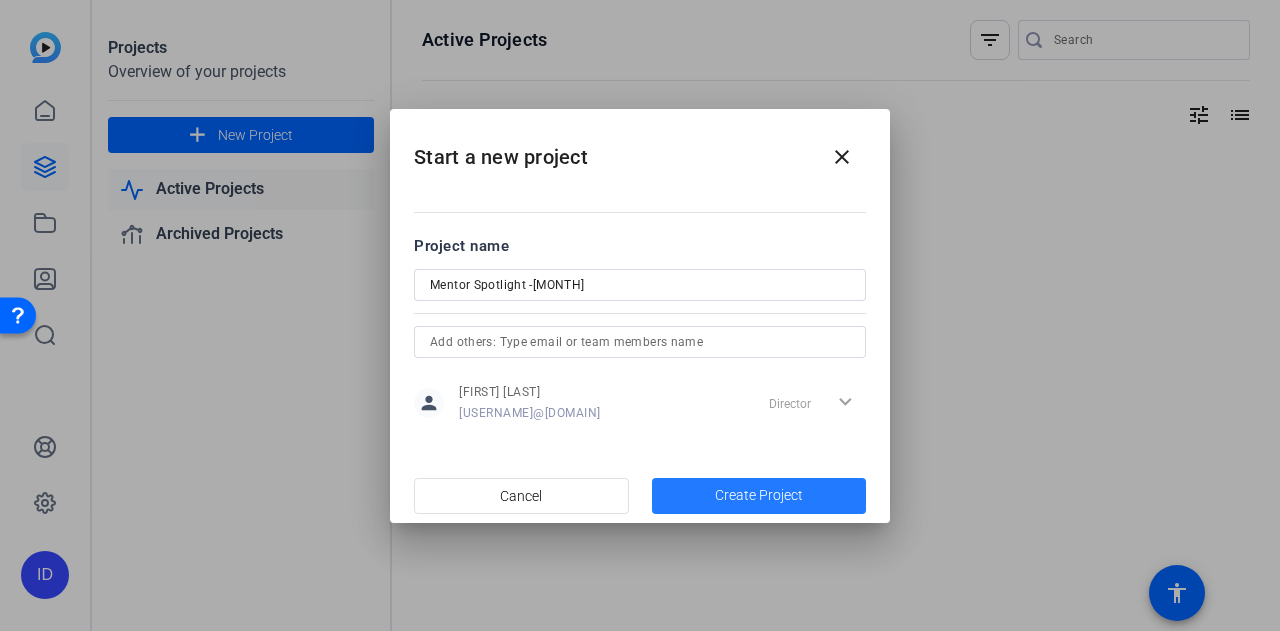 click 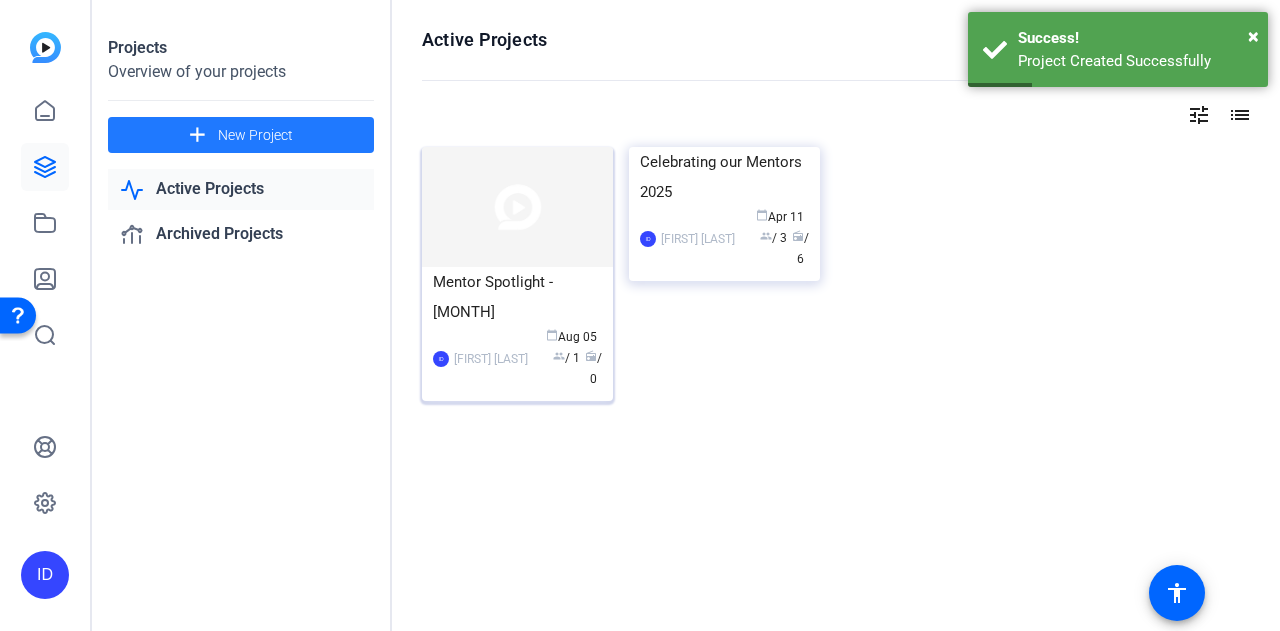 click 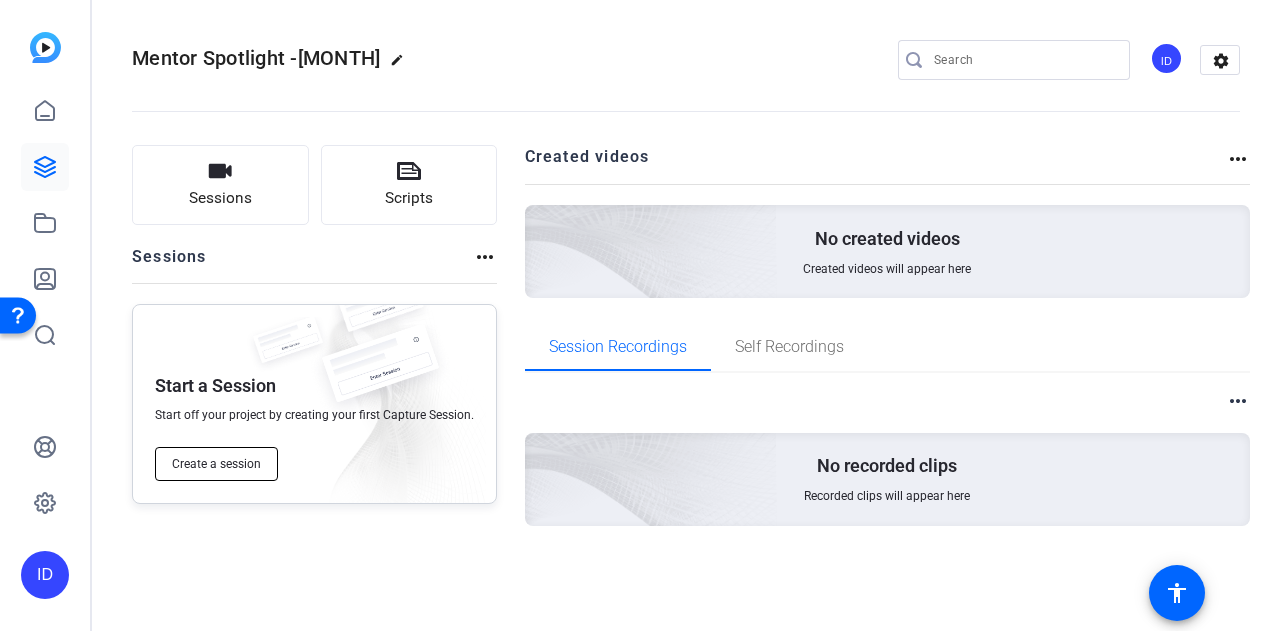click on "Create a session" 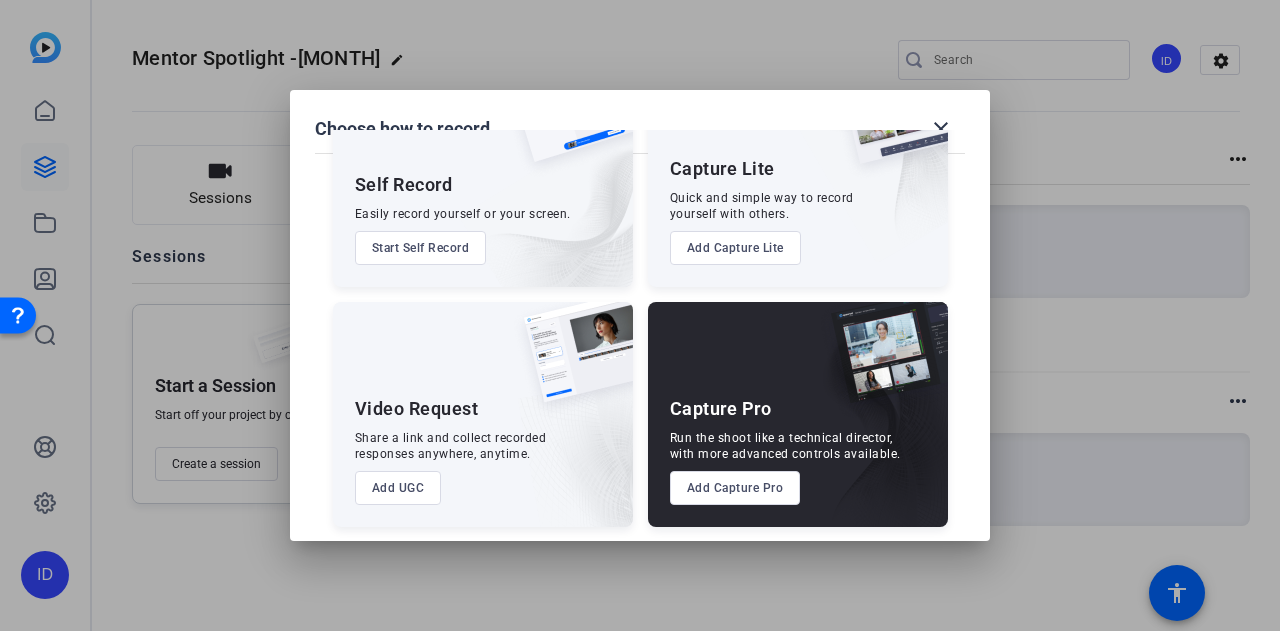 scroll, scrollTop: 114, scrollLeft: 0, axis: vertical 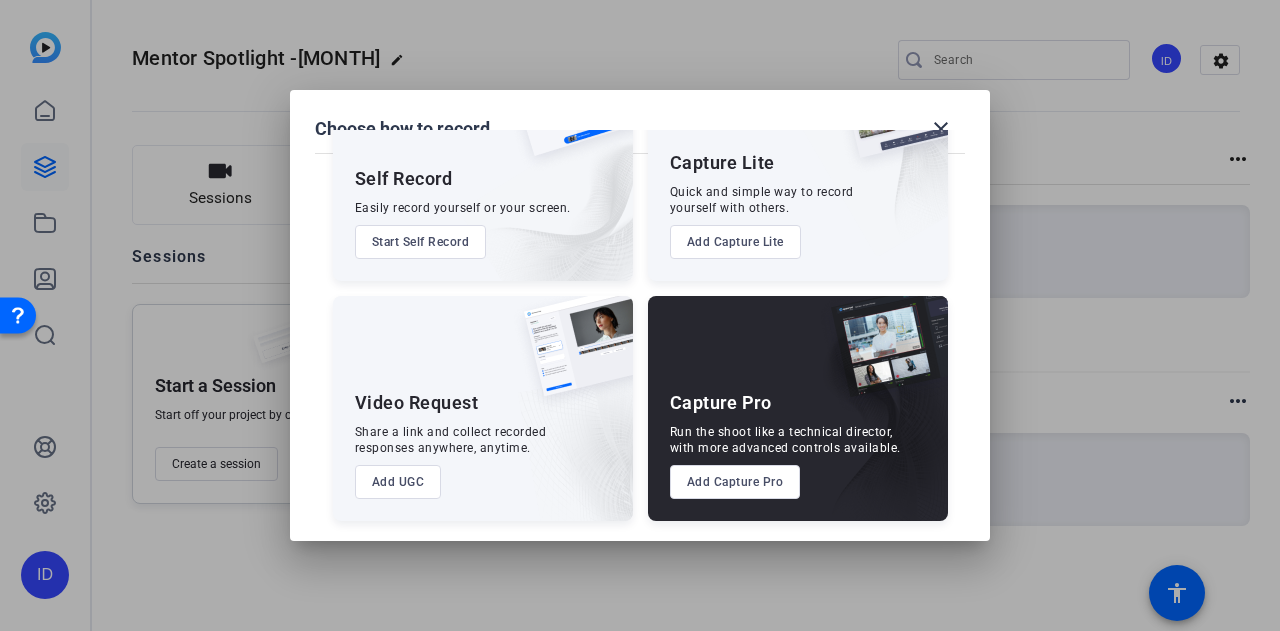click on "Add UGC" at bounding box center [398, 482] 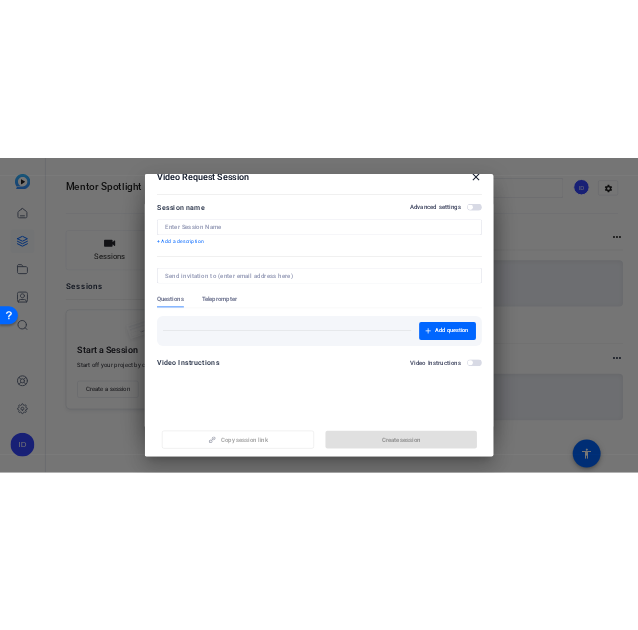 scroll, scrollTop: 31, scrollLeft: 0, axis: vertical 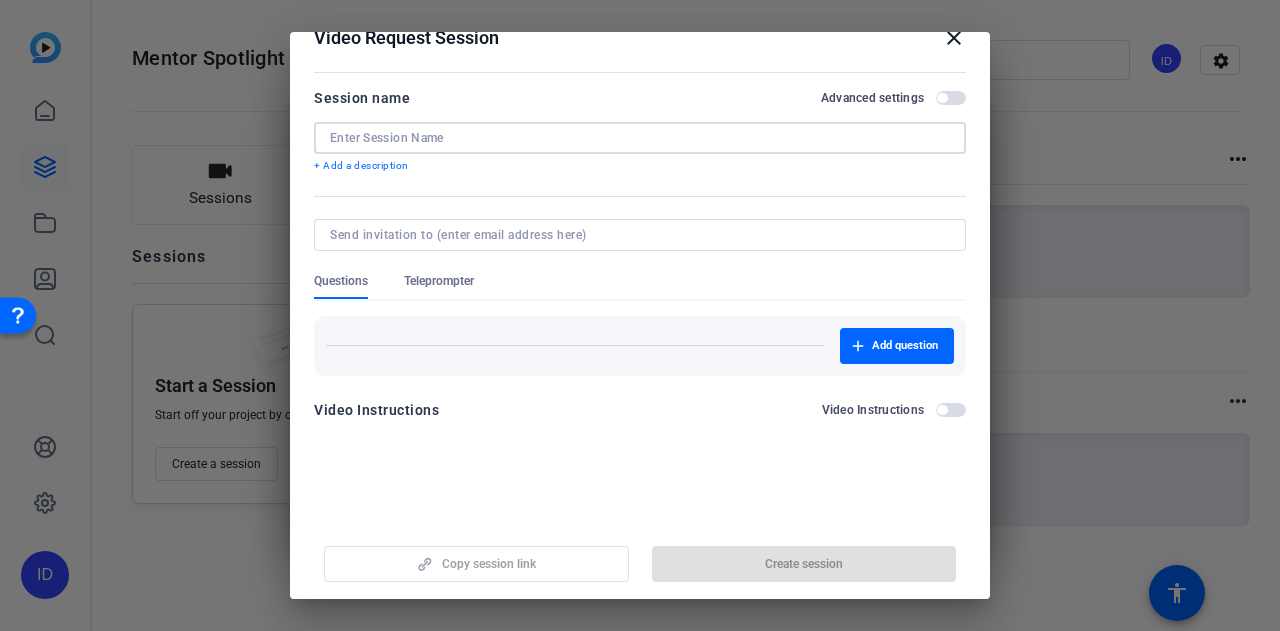 click at bounding box center (640, 138) 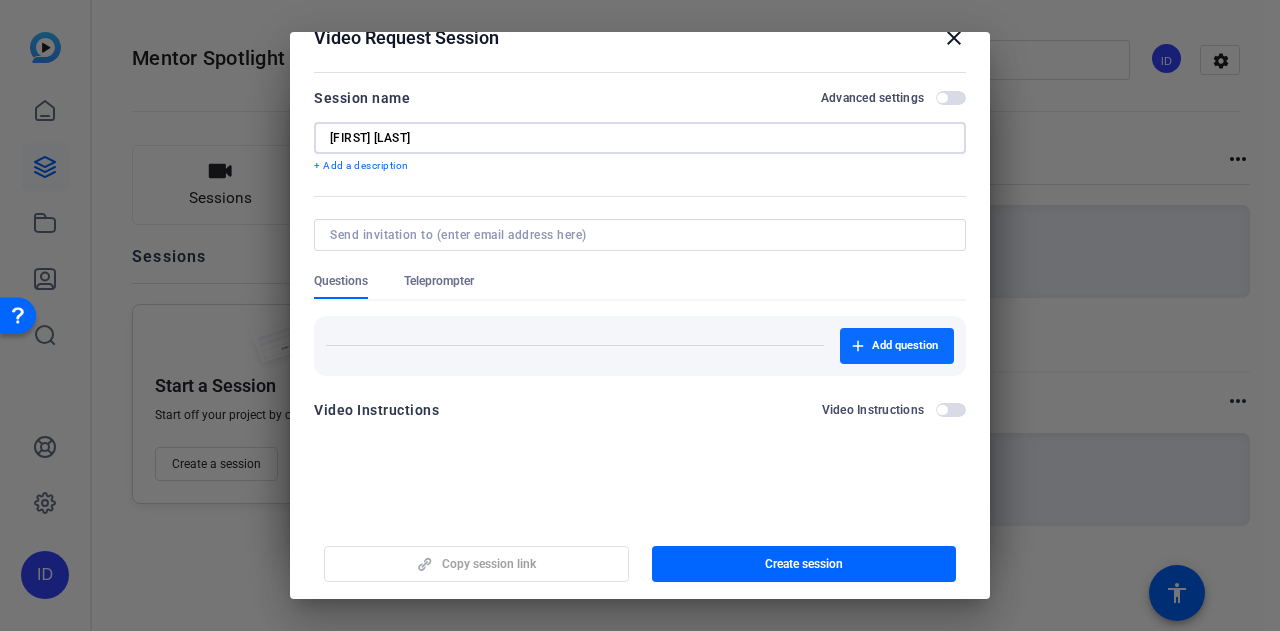 type on "[FIRST] [LAST]" 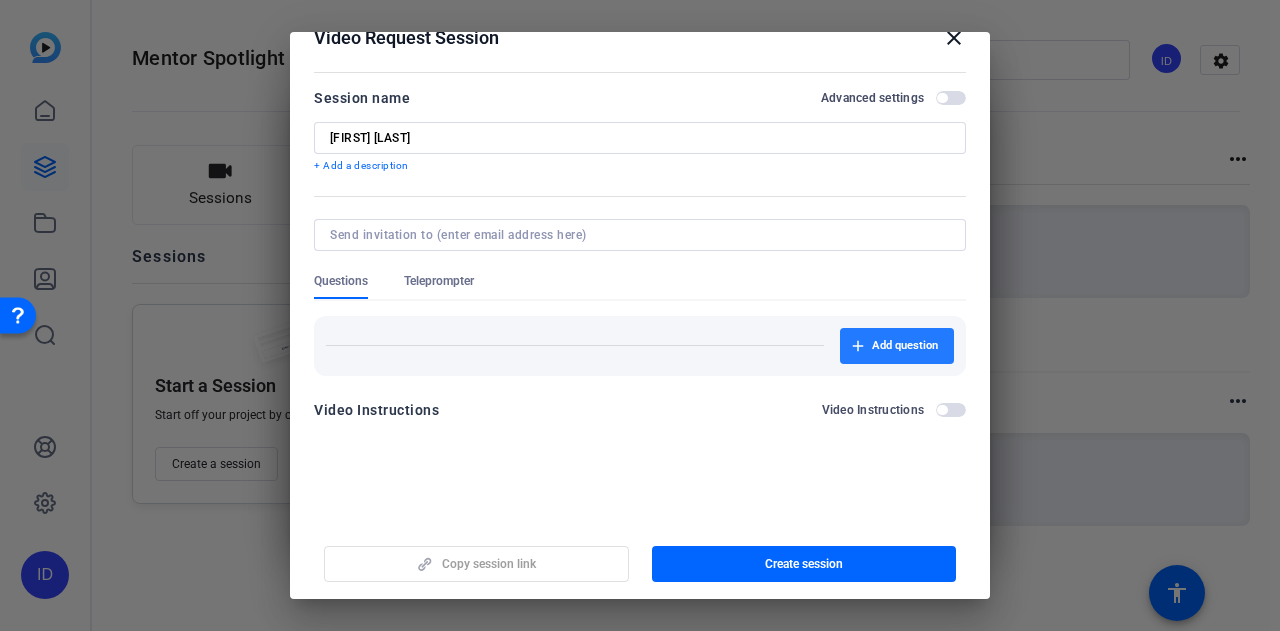 click at bounding box center [897, 346] 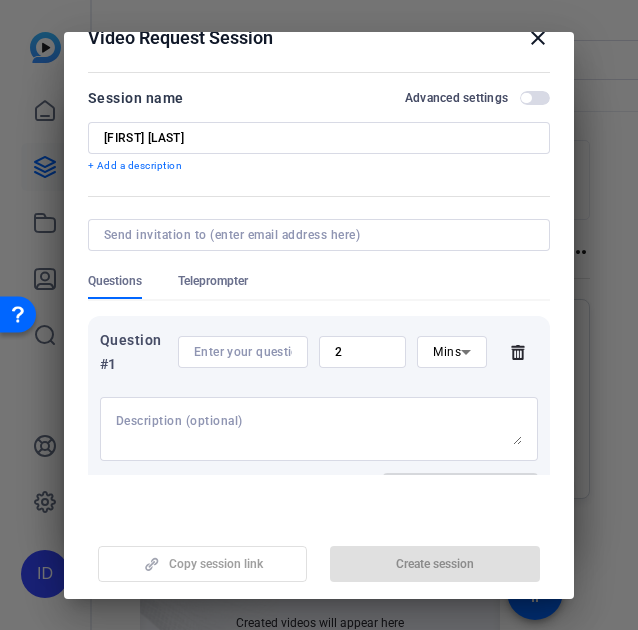 click at bounding box center (243, 352) 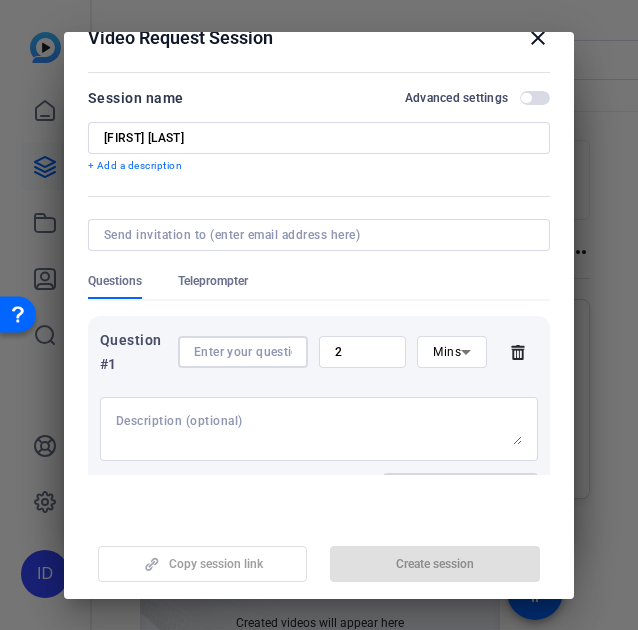 click at bounding box center (243, 352) 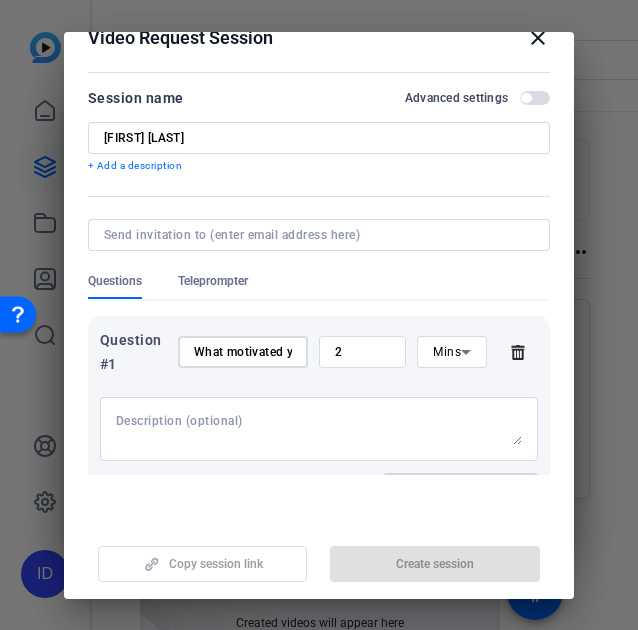 scroll, scrollTop: 0, scrollLeft: 158, axis: horizontal 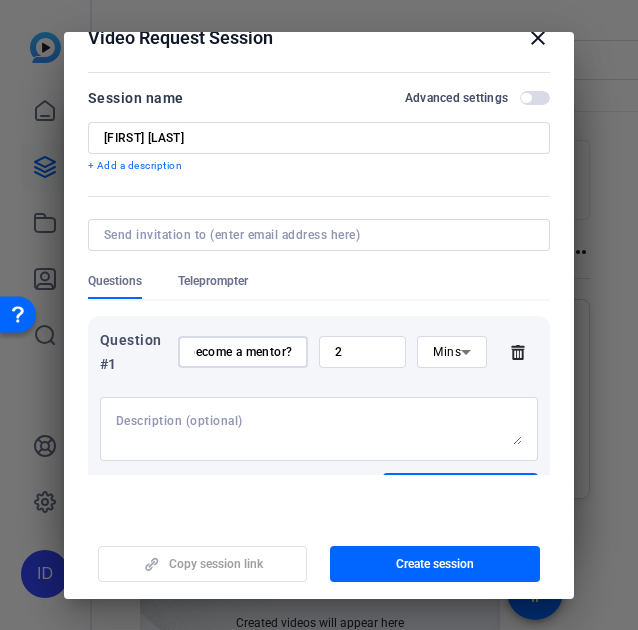 type on "What motivated you to become a mentor?" 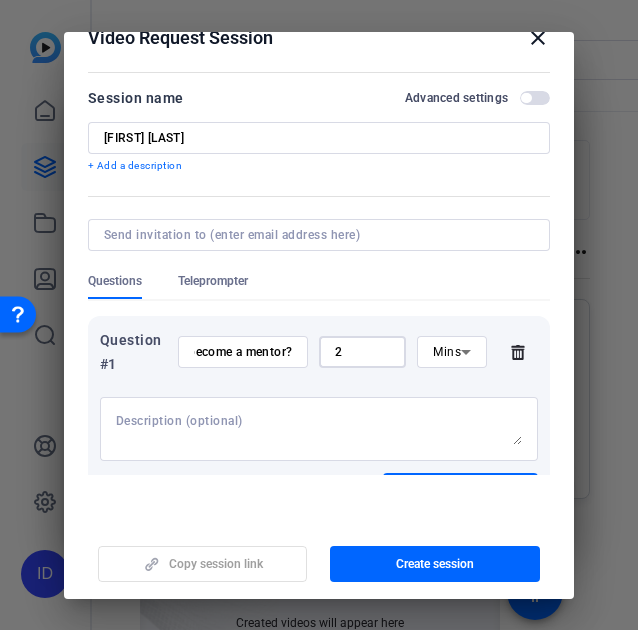 scroll, scrollTop: 0, scrollLeft: 0, axis: both 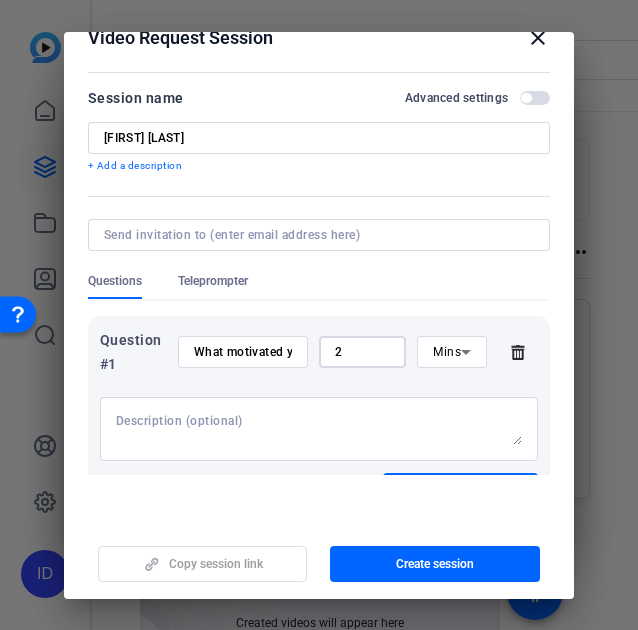 click on "2" at bounding box center [362, 352] 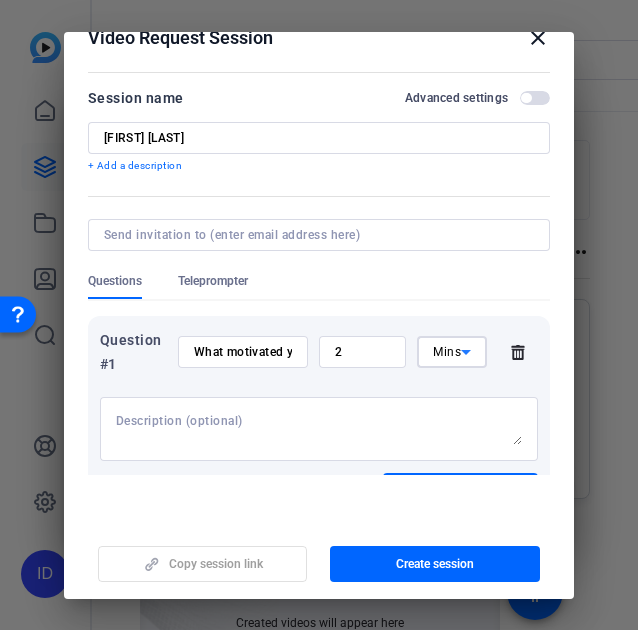click 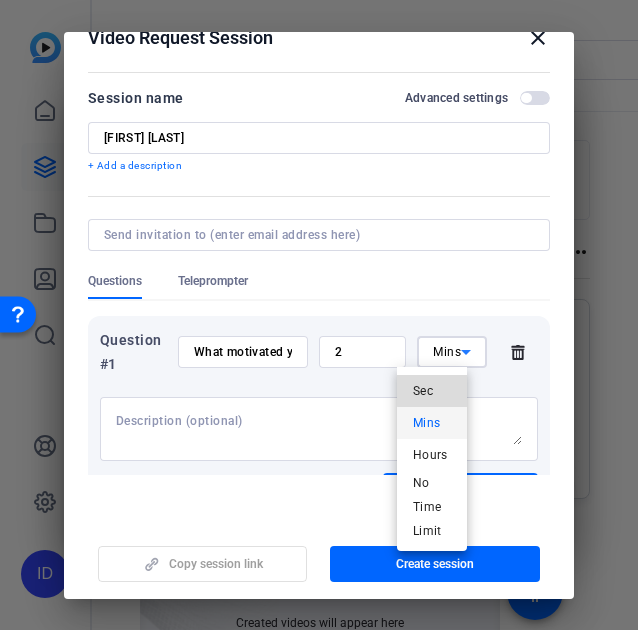 click on "Sec" at bounding box center [432, 391] 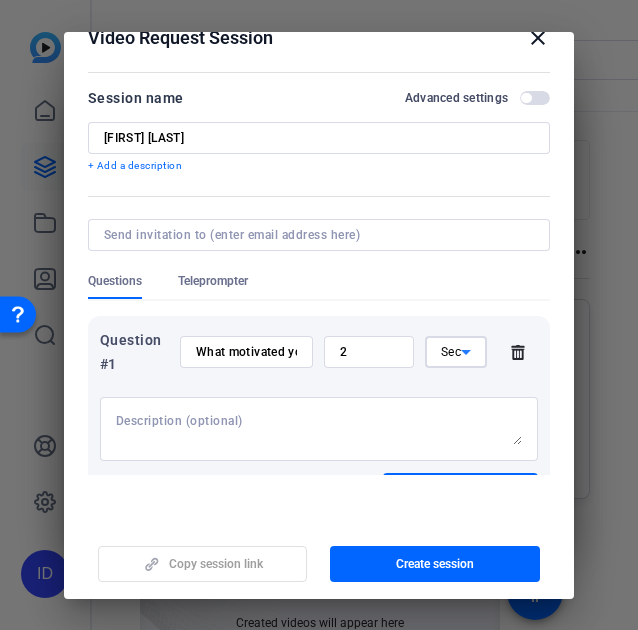 click on "2" at bounding box center (368, 352) 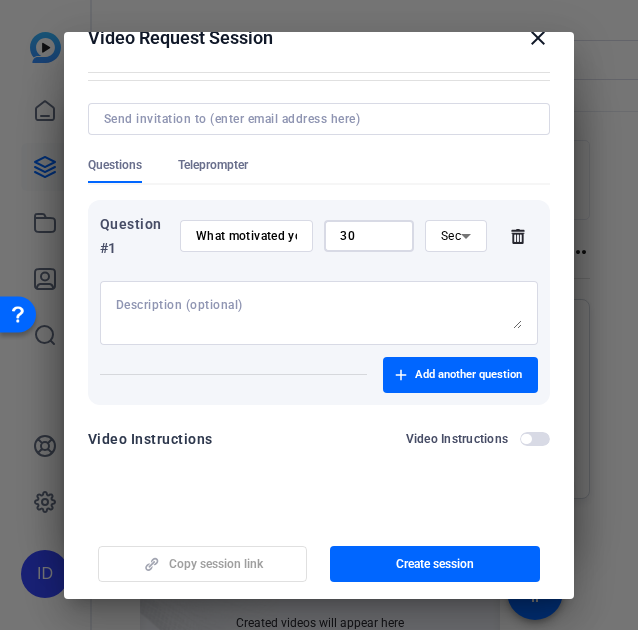 scroll, scrollTop: 125, scrollLeft: 0, axis: vertical 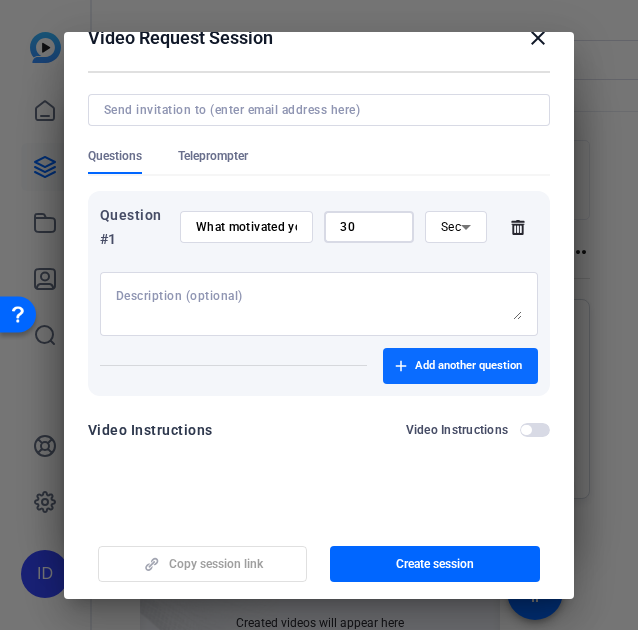 type on "30" 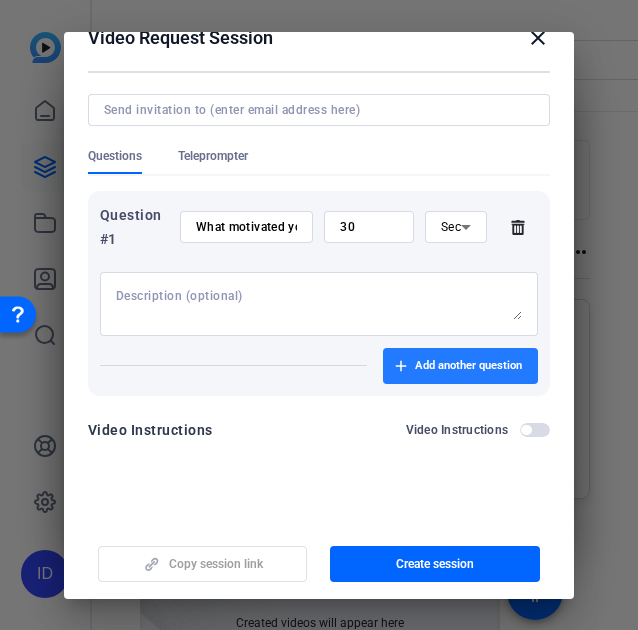 click on "Add another question" at bounding box center [468, 366] 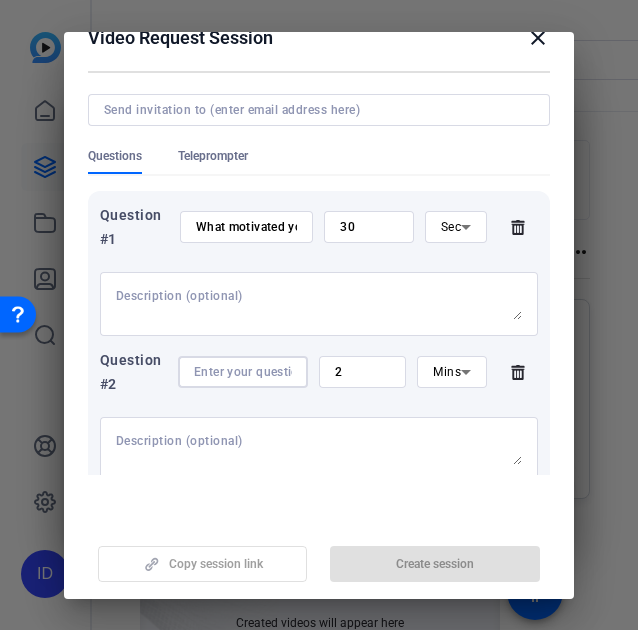 click at bounding box center (243, 372) 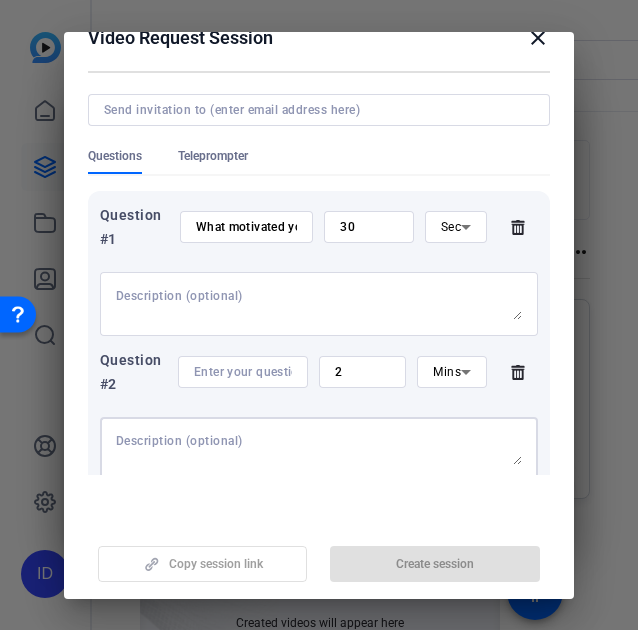 click at bounding box center (319, 449) 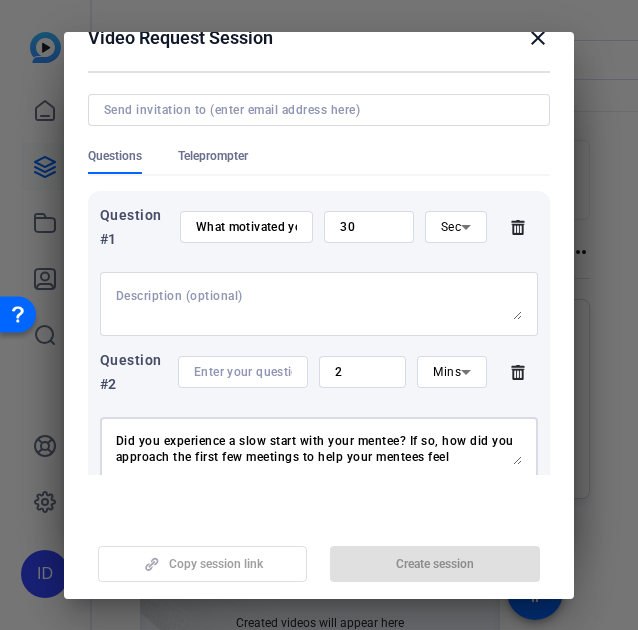 scroll, scrollTop: 16, scrollLeft: 0, axis: vertical 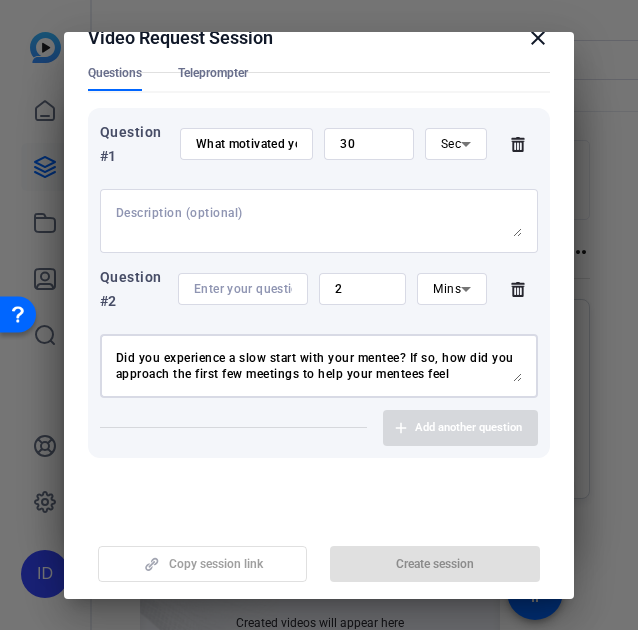 type on "Did you experience a slow start with your mentee? If so, how did you approach the first few meetings to help your mentees feel comfortable and open?" 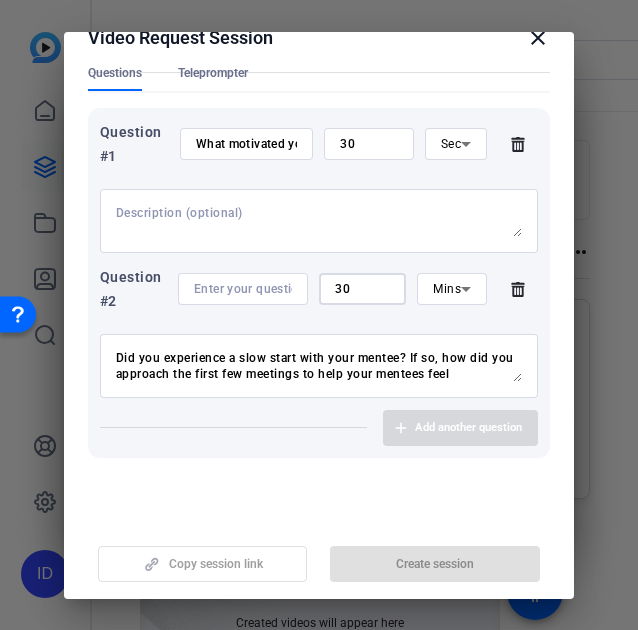 type on "30" 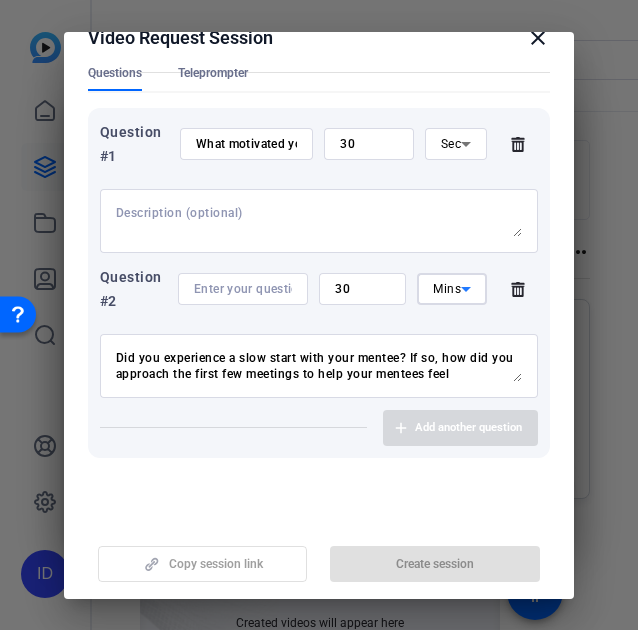 click 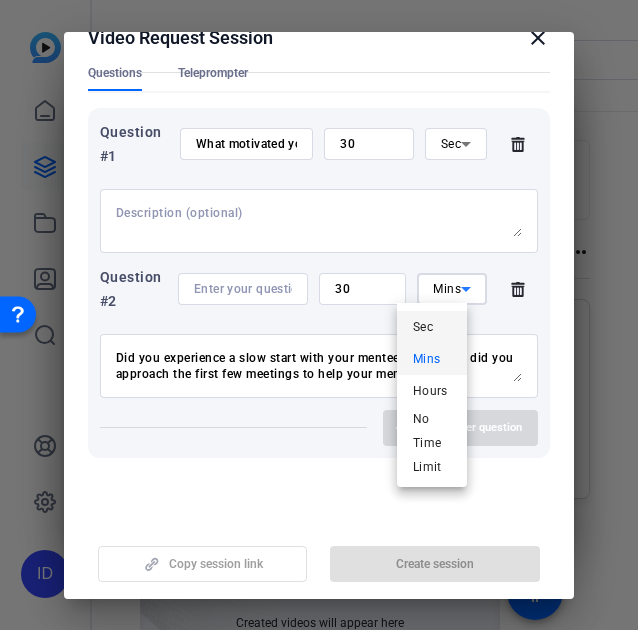 click on "Sec" at bounding box center (423, 327) 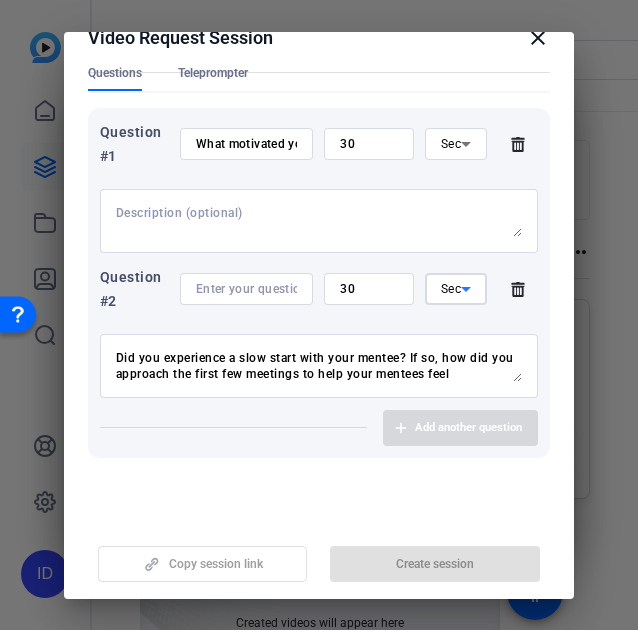 scroll, scrollTop: 270, scrollLeft: 0, axis: vertical 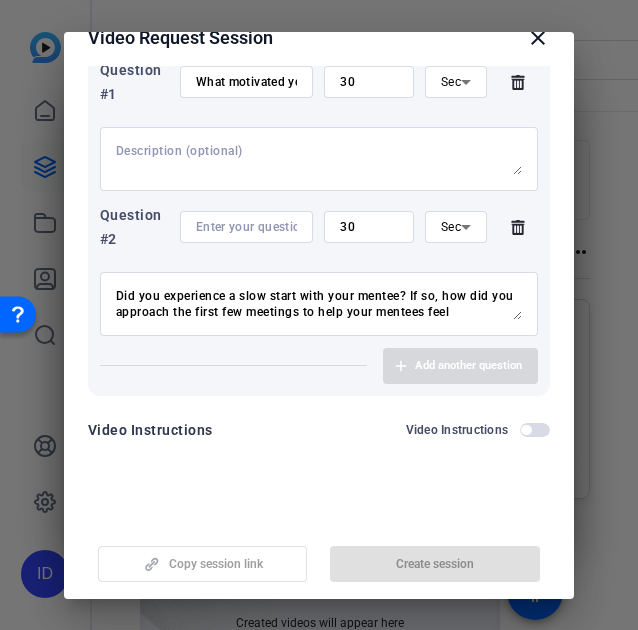 click on "Add another question" at bounding box center (319, 366) 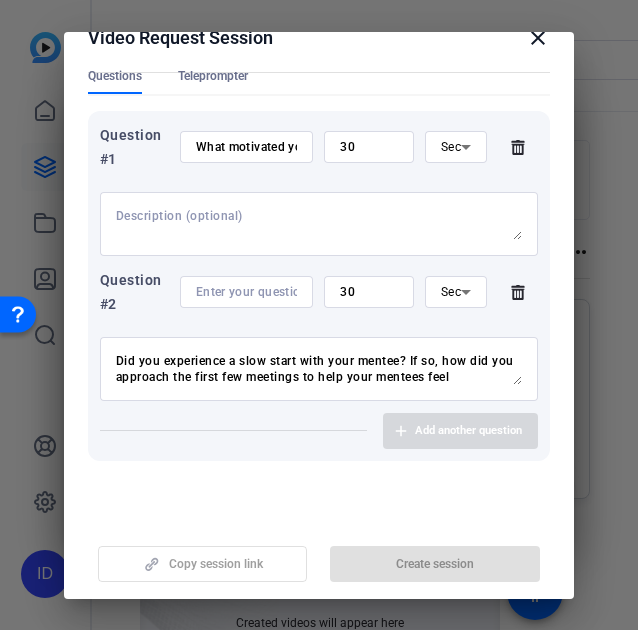 scroll, scrollTop: 206, scrollLeft: 0, axis: vertical 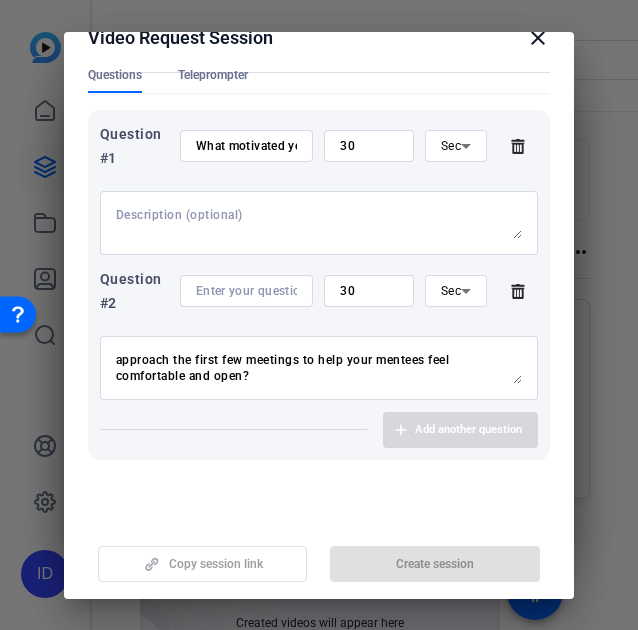 click on "Add another question" at bounding box center (319, 430) 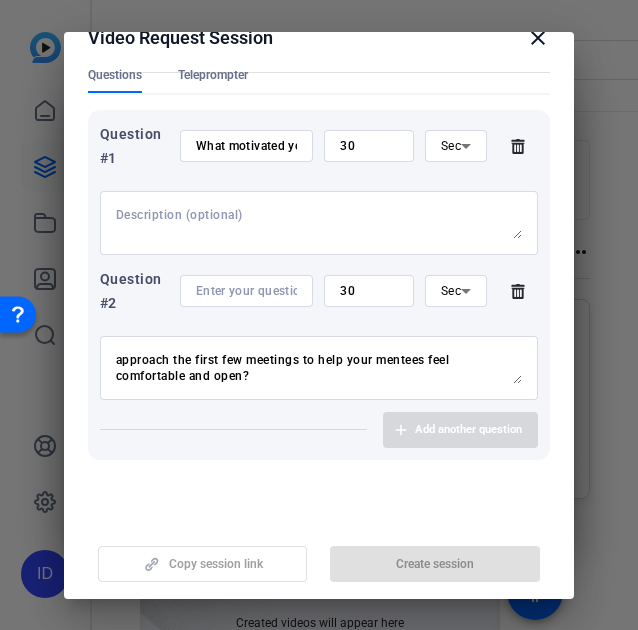 drag, startPoint x: 365, startPoint y: 311, endPoint x: 341, endPoint y: 307, distance: 24.33105 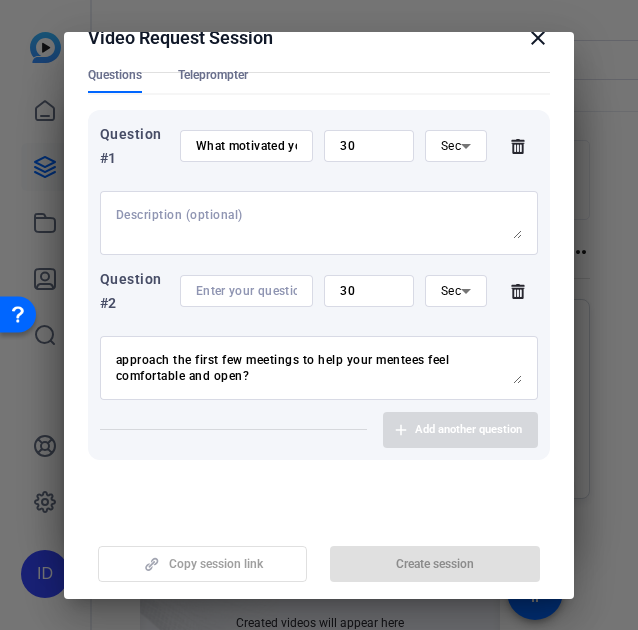 click on "Question #2 30 Sec" at bounding box center [319, 291] 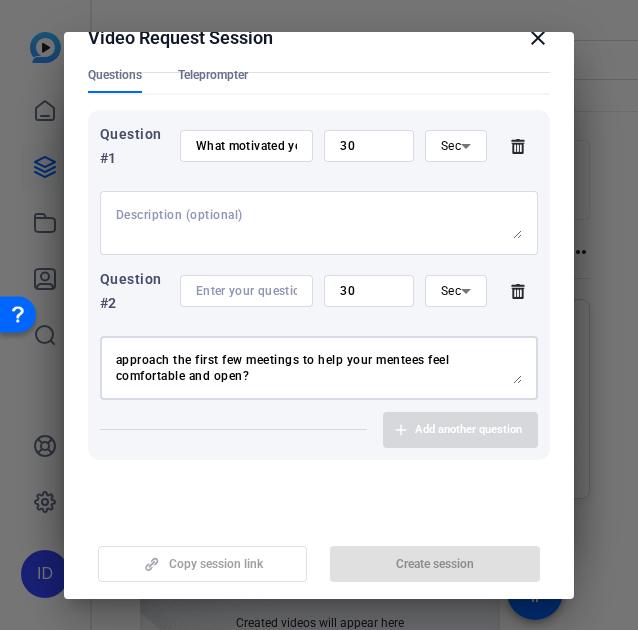 scroll, scrollTop: 0, scrollLeft: 0, axis: both 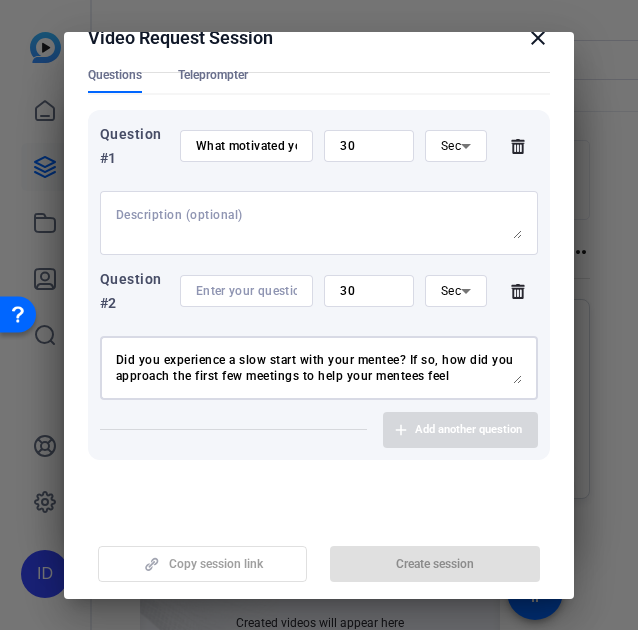drag, startPoint x: 286, startPoint y: 380, endPoint x: -67, endPoint y: 272, distance: 369.15173 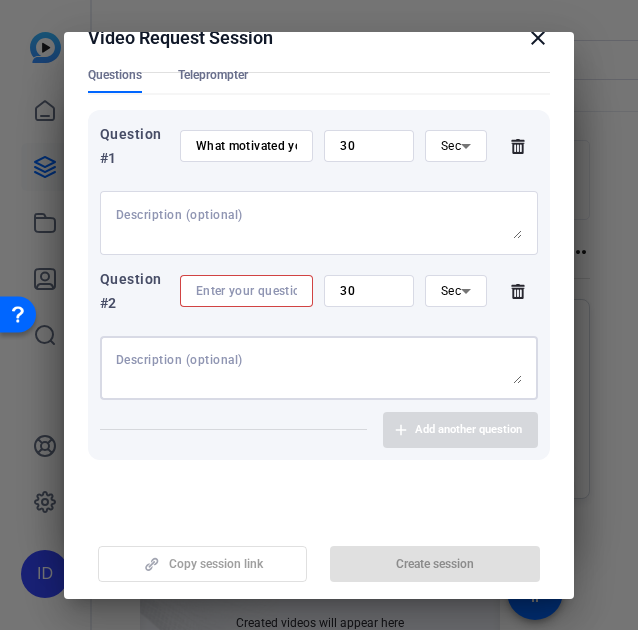 type 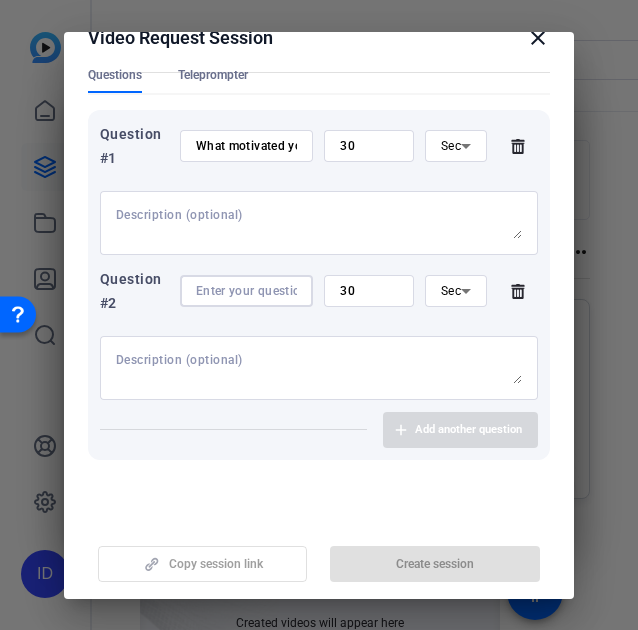 paste on "Did you experience a slow start with your mentee? If so, how did you approach the first few meetings to help your mentees feel comfortable and open?" 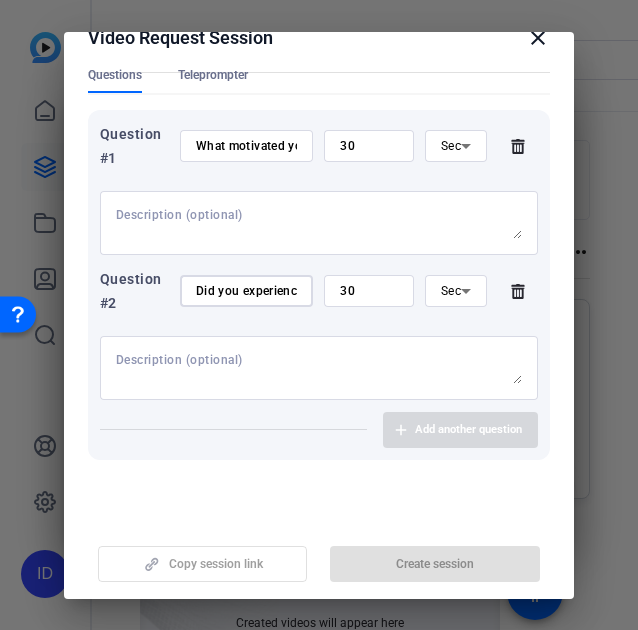 scroll, scrollTop: 0, scrollLeft: 773, axis: horizontal 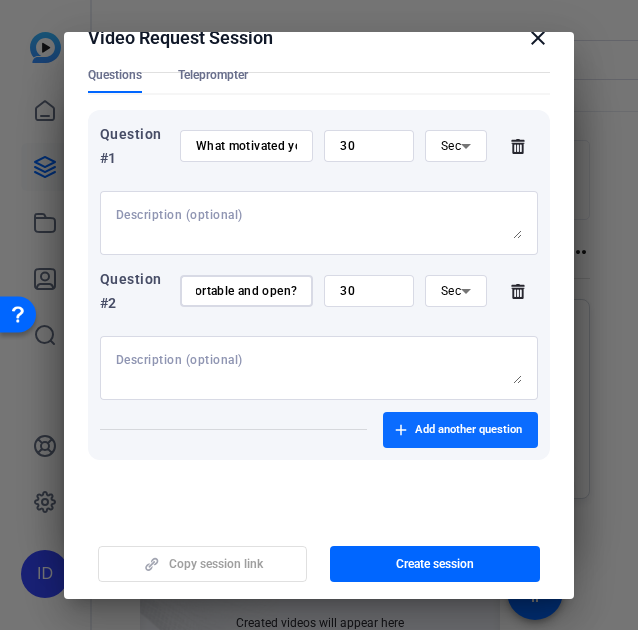 type on "Did you experience a slow start with your mentee? If so, how did you approach the first few meetings to help your mentees feel comfortable and open?" 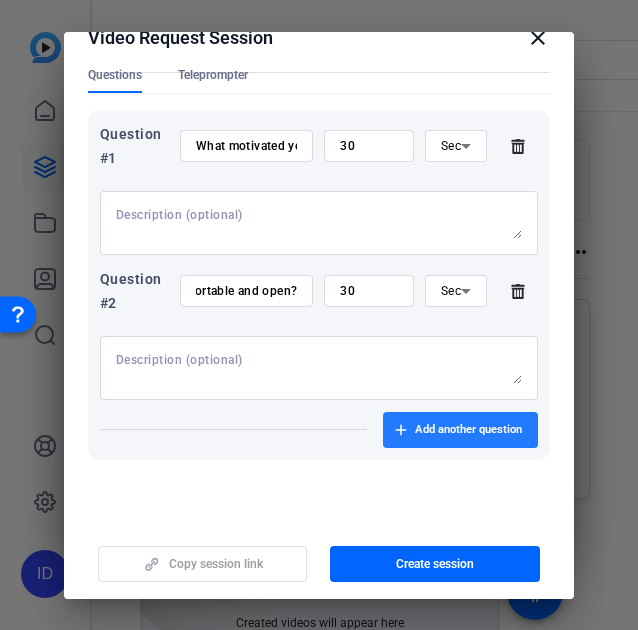 scroll, scrollTop: 0, scrollLeft: 0, axis: both 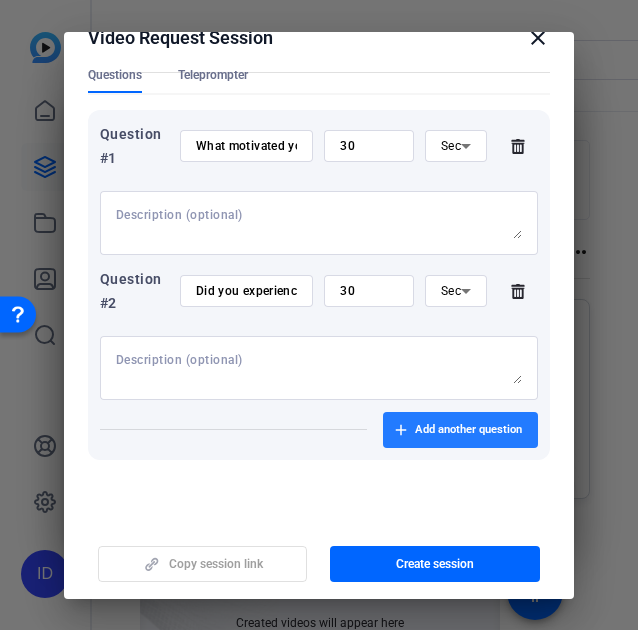 click on "Add another question" at bounding box center [468, 430] 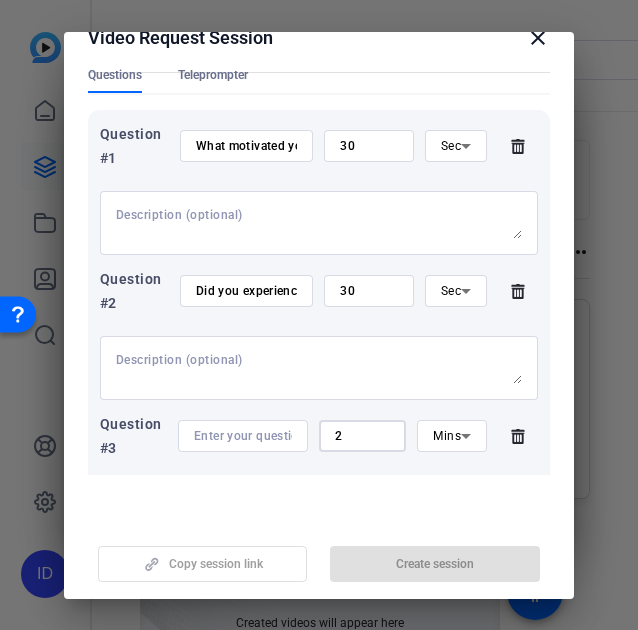 click on "2" at bounding box center (362, 436) 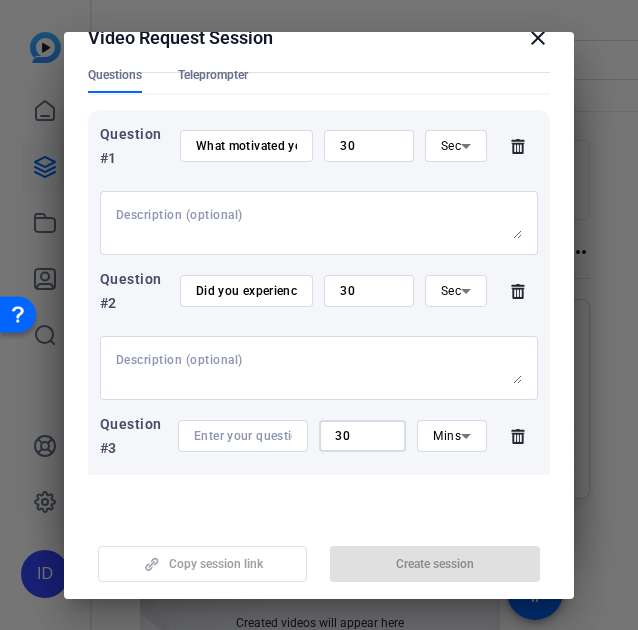 type on "30" 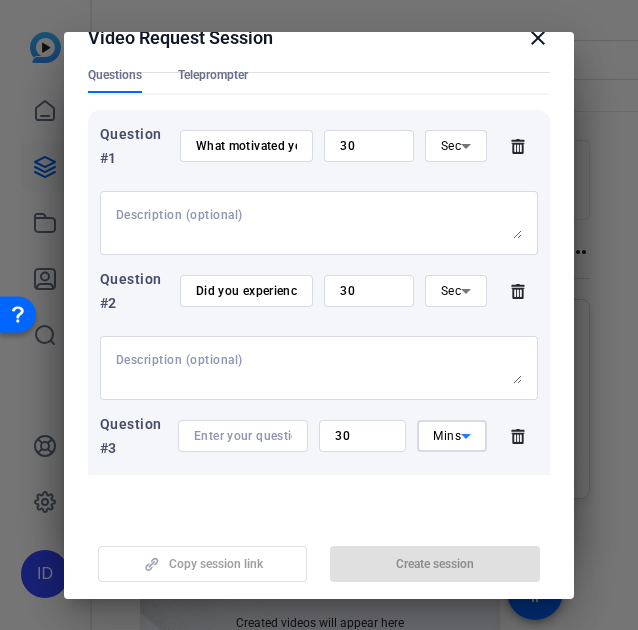 click on "Mins" at bounding box center [447, 436] 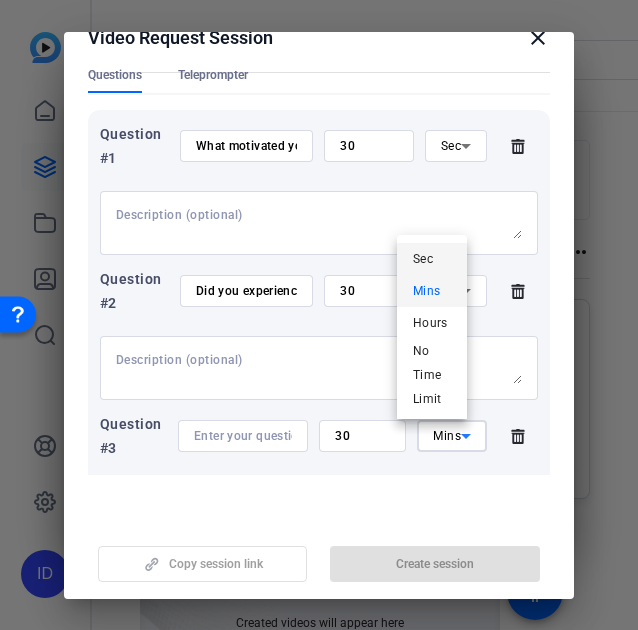 click on "Sec" at bounding box center [423, 259] 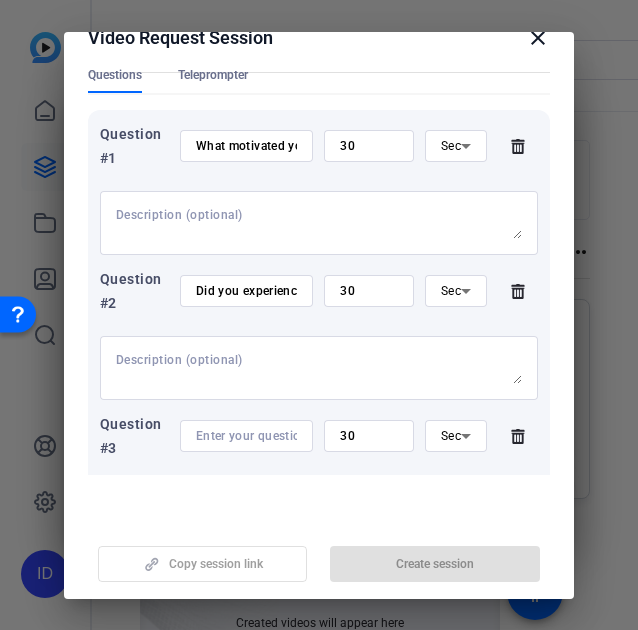 click at bounding box center [247, 436] 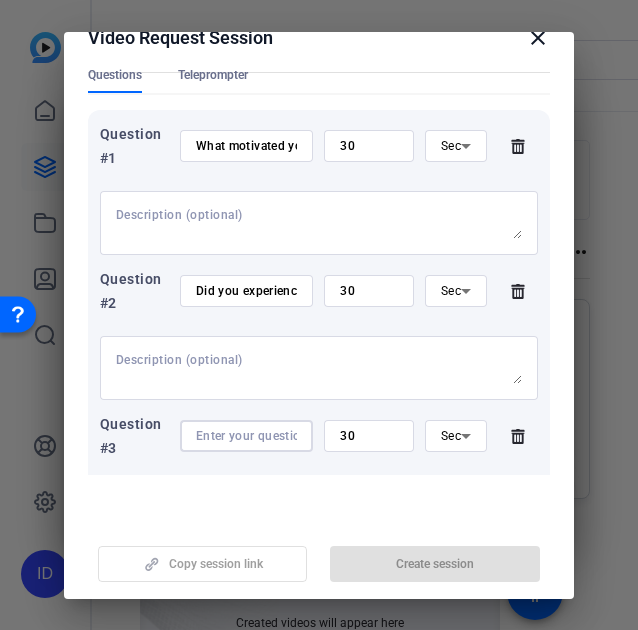 paste on "What advice would you give to mentors who feel like they’re not making progress in their mentoring relationships?" 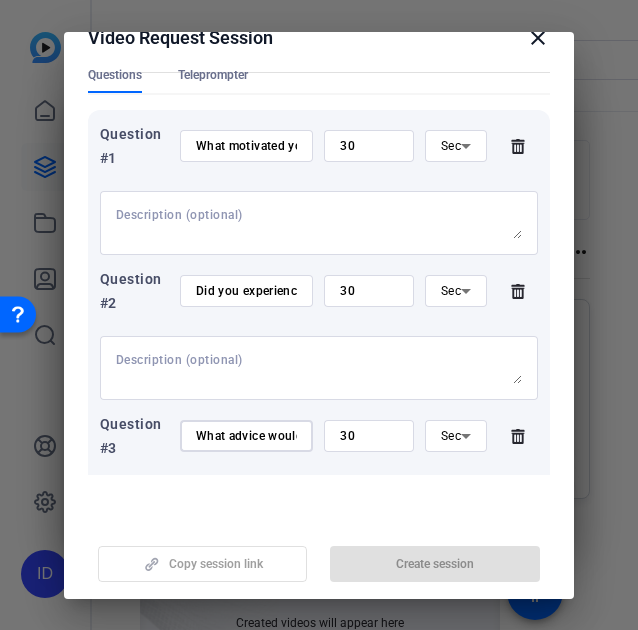 scroll, scrollTop: 0, scrollLeft: 568, axis: horizontal 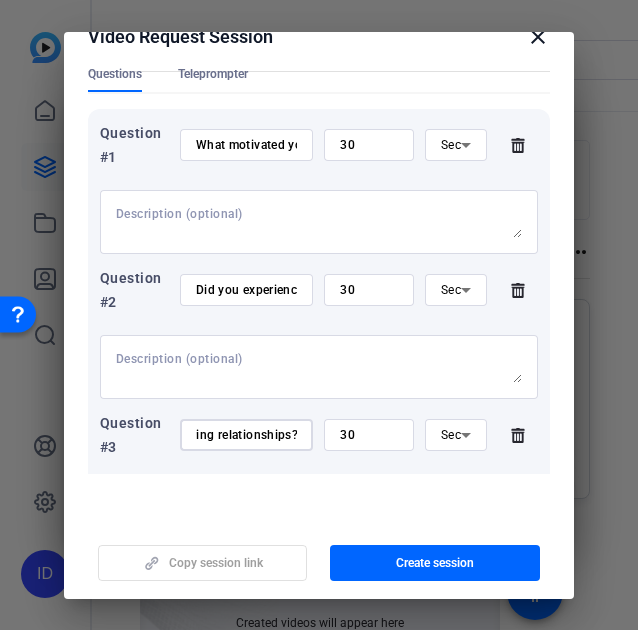 type on "What advice would you give to mentors who feel like they’re not making progress in their mentoring relationships?" 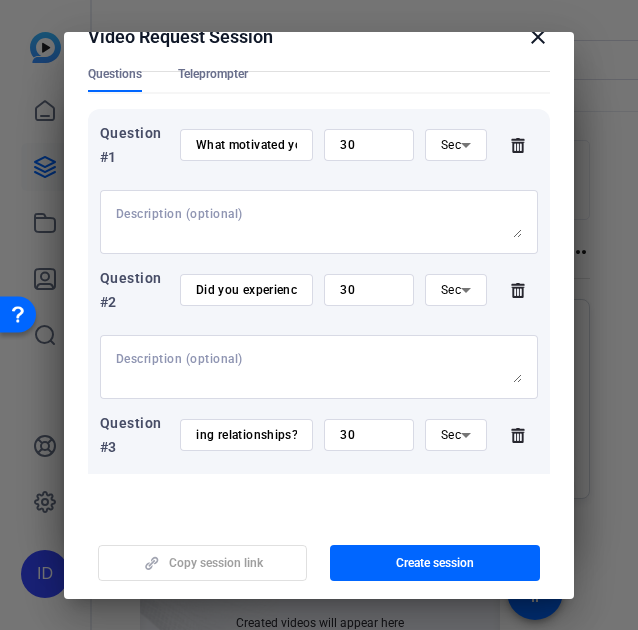 scroll, scrollTop: 0, scrollLeft: 0, axis: both 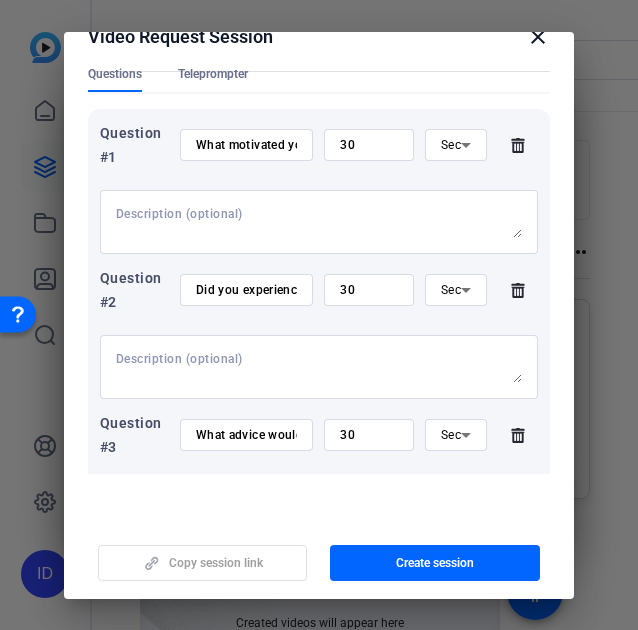 click on "Video Request Session  close Session name Advanced settings [FIRST] [LAST]  + Add a description  Questions Teleprompter Question #1 What motivated you to become a mentor? 30 Sec
Question #2 Did you experience a slow start with your mentee? If so, how did you approach the first few meetings to help your mentees feel comfortable and open? 30 Sec
Question #3 What advice would you give to mentors who feel like they’re not making progress in their mentoring relationships? 30 Sec
Add another question  Video Instructions Video Instructions
Copy session link   Create session" at bounding box center (319, 300) 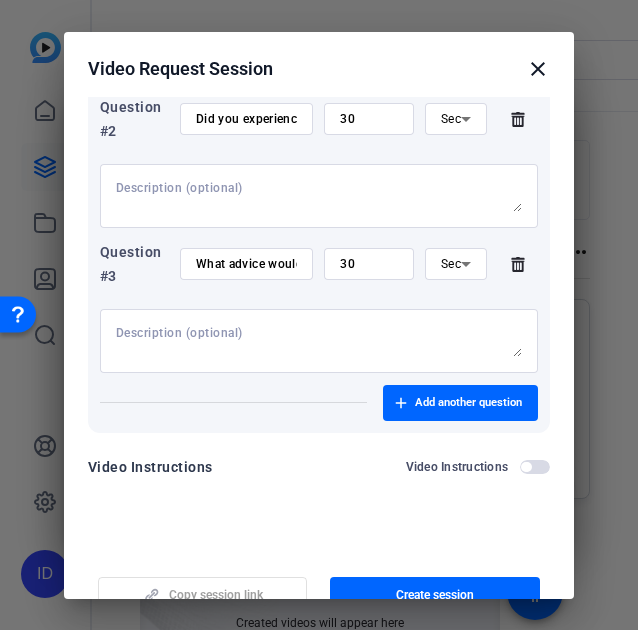 scroll, scrollTop: 415, scrollLeft: 0, axis: vertical 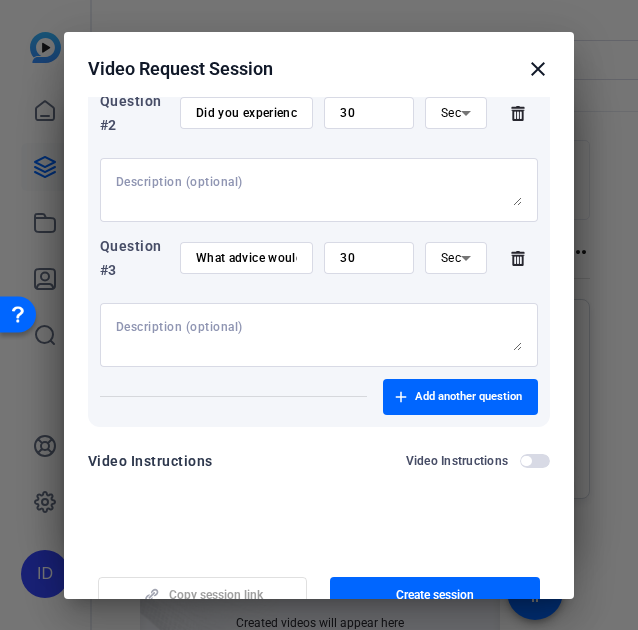 click on "What advice would you give to mentors who feel like they’re not making progress in their mentoring relationships?" at bounding box center [247, 258] 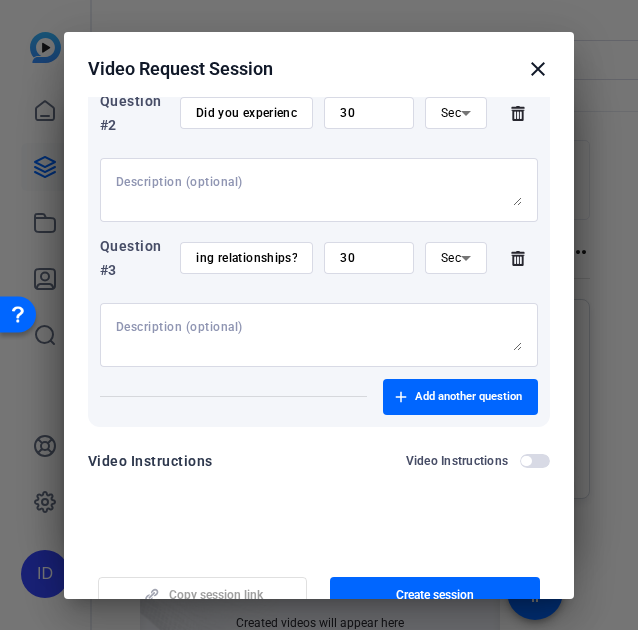 scroll, scrollTop: 0, scrollLeft: 0, axis: both 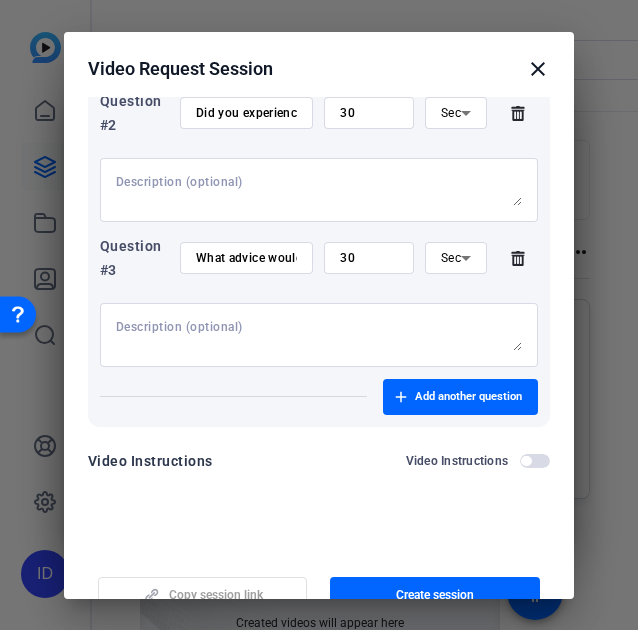 click on "Question #3 What advice would you give to mentors who feel like they’re not making progress in their mentoring relationships? 30 Sec" at bounding box center (319, 258) 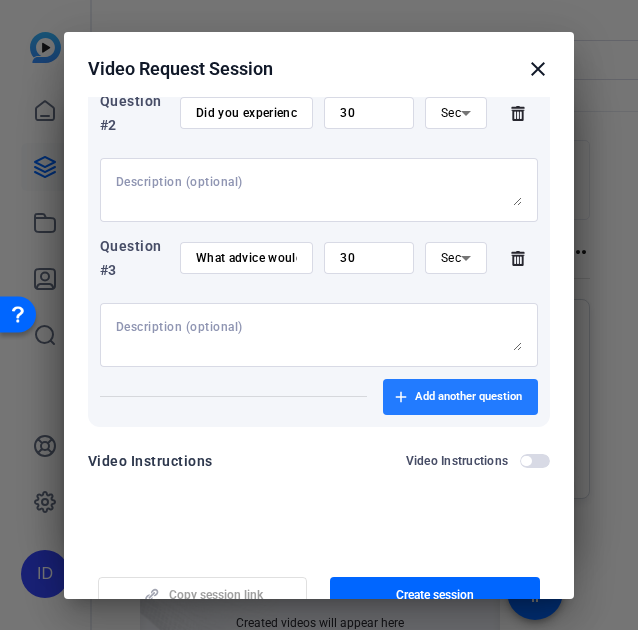 click at bounding box center [460, 397] 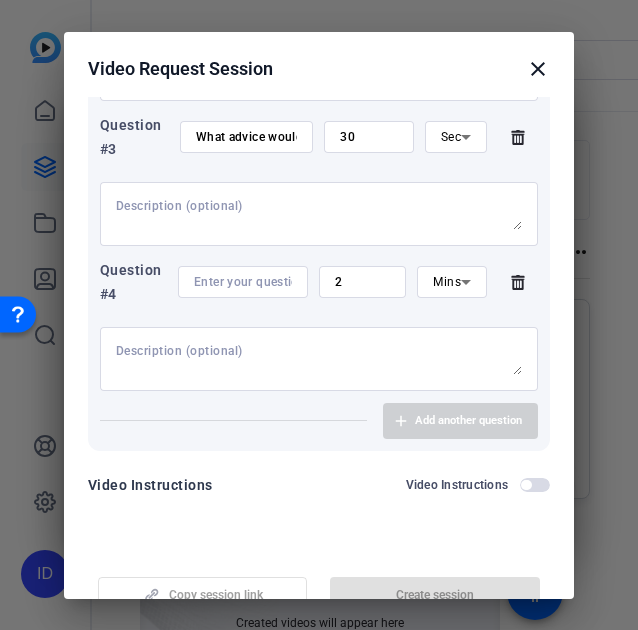 scroll, scrollTop: 560, scrollLeft: 0, axis: vertical 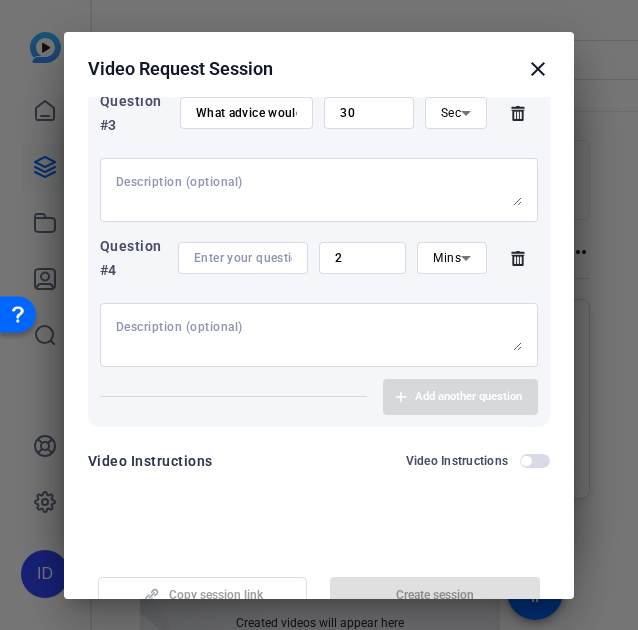 click on "2" at bounding box center [362, 258] 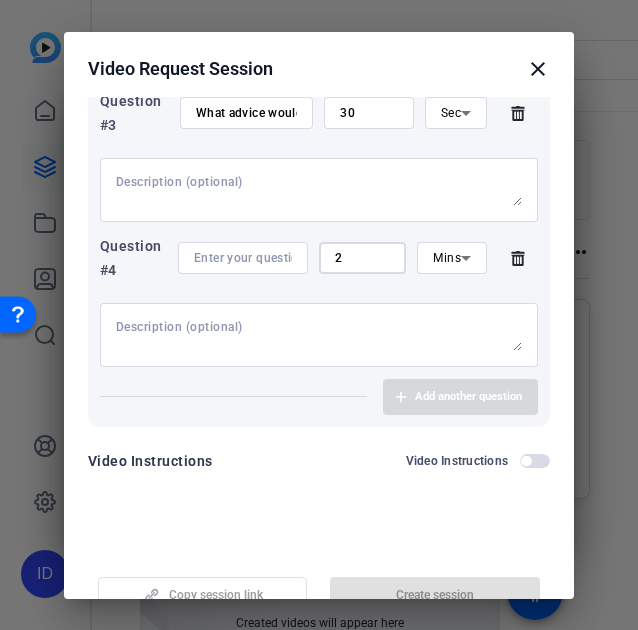 click on "2" at bounding box center [362, 258] 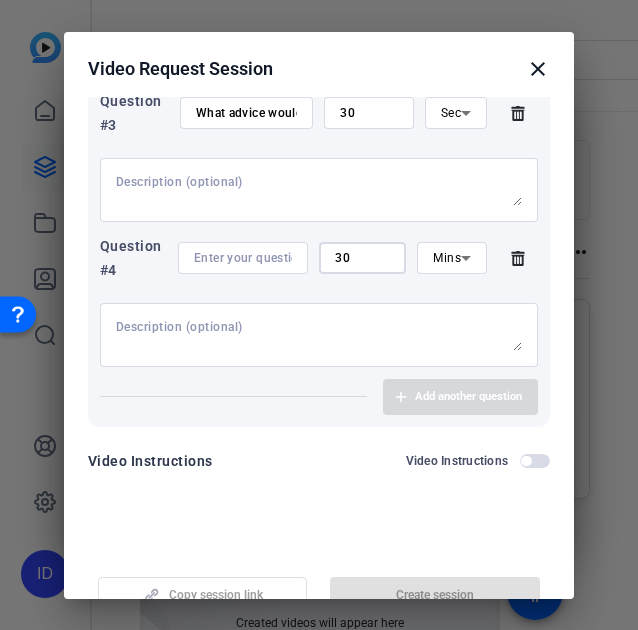 type on "30" 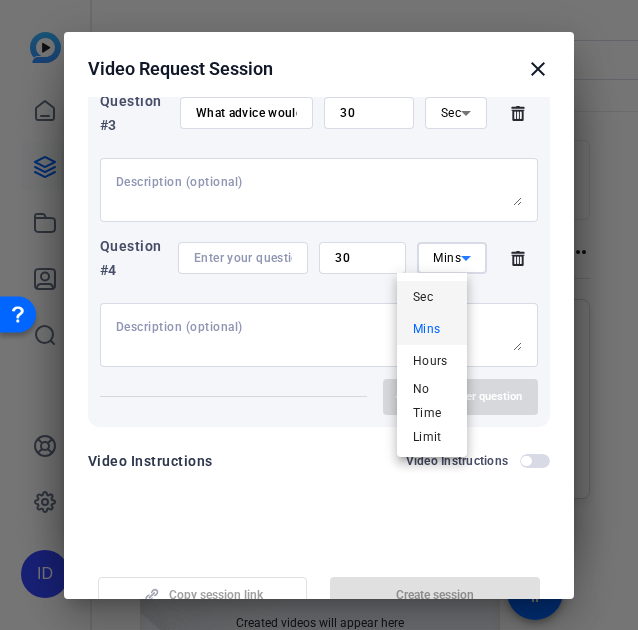 click on "Sec" at bounding box center (432, 297) 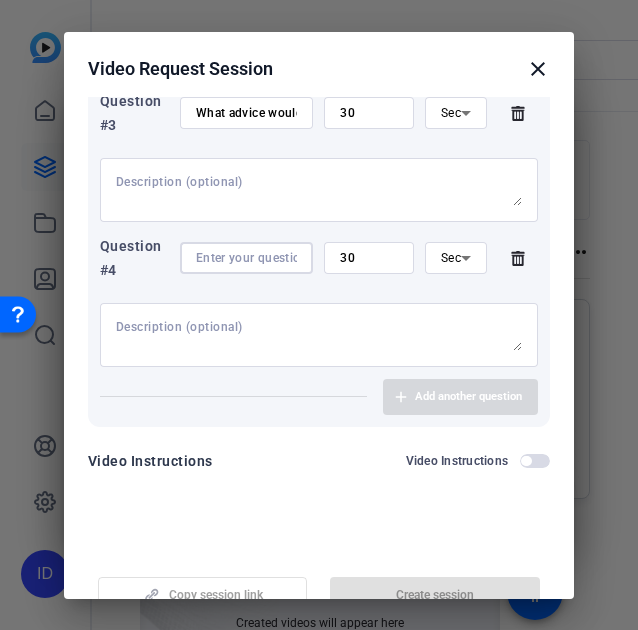 click at bounding box center (247, 258) 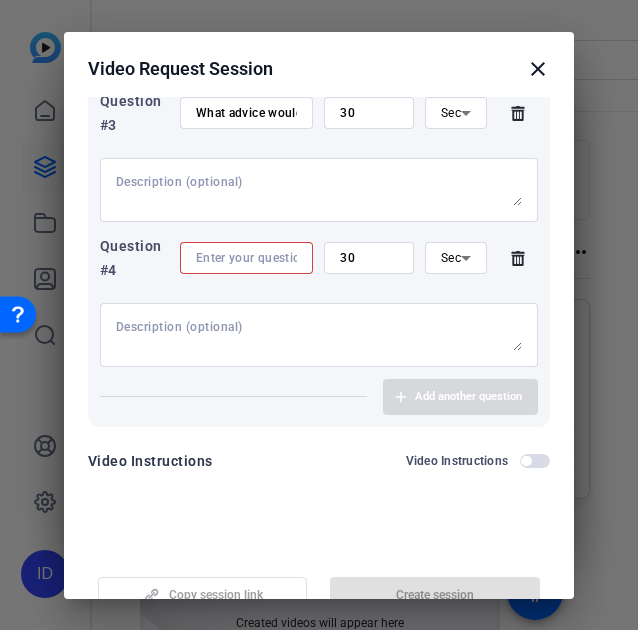 click at bounding box center (247, 258) 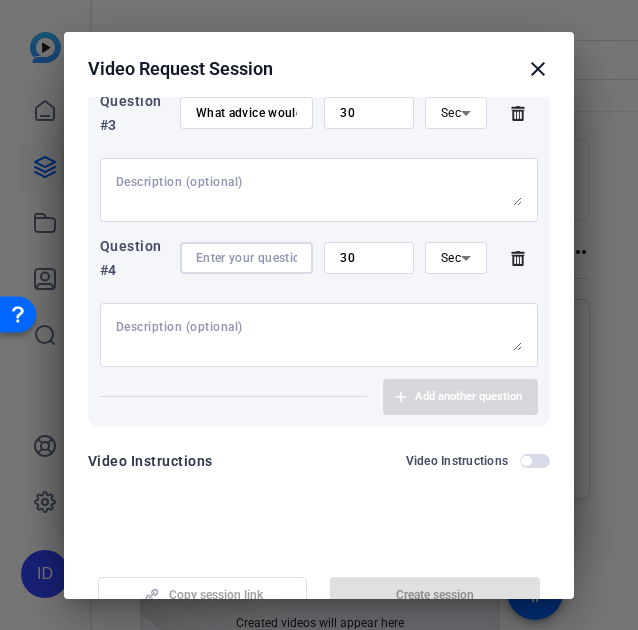 paste on "How do you balance giving your mentee space while still showing up consistently and supportively?" 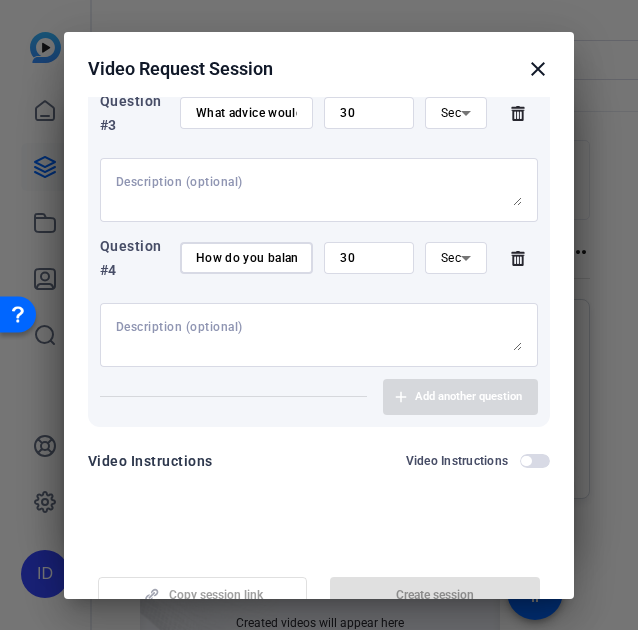 scroll, scrollTop: 0, scrollLeft: 486, axis: horizontal 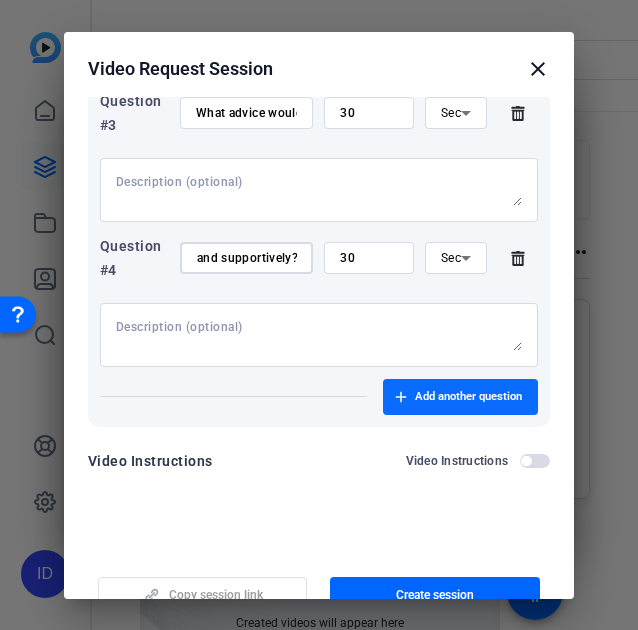 type on "How do you balance giving your mentee space while still showing up consistently and supportively?" 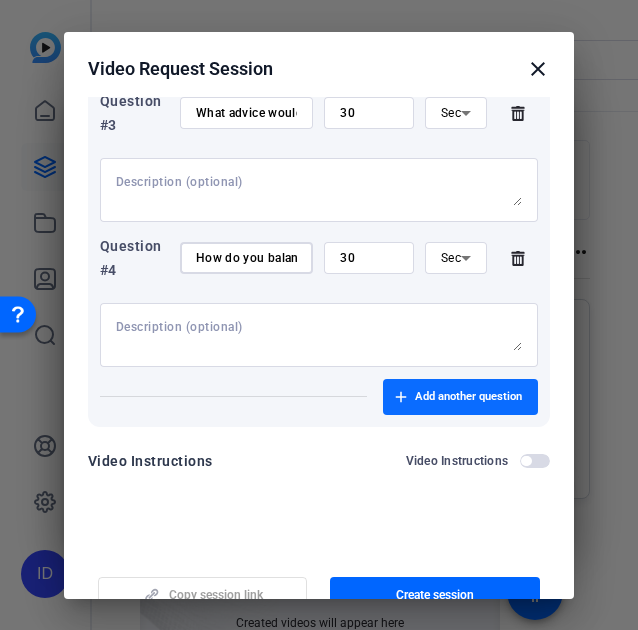 click on "Add another question" at bounding box center [468, 397] 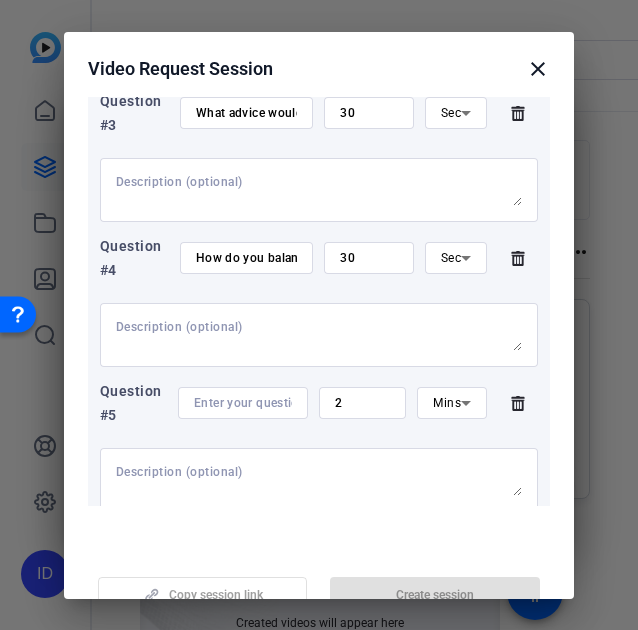 click on "2" at bounding box center (362, 403) 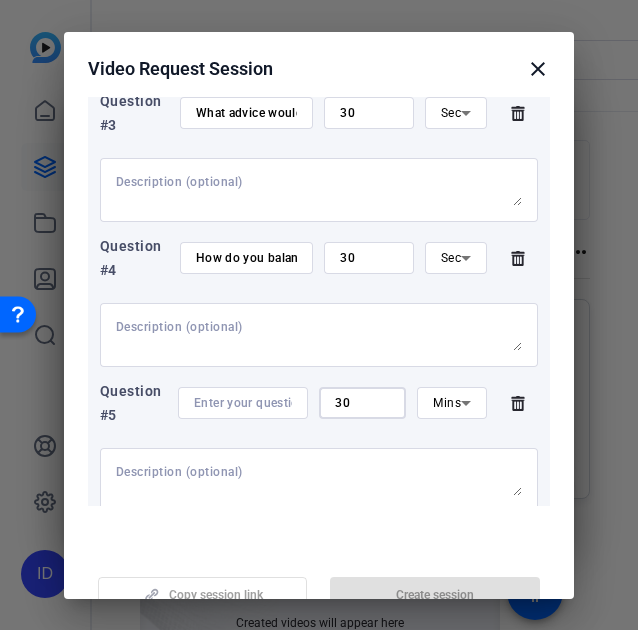 type on "30" 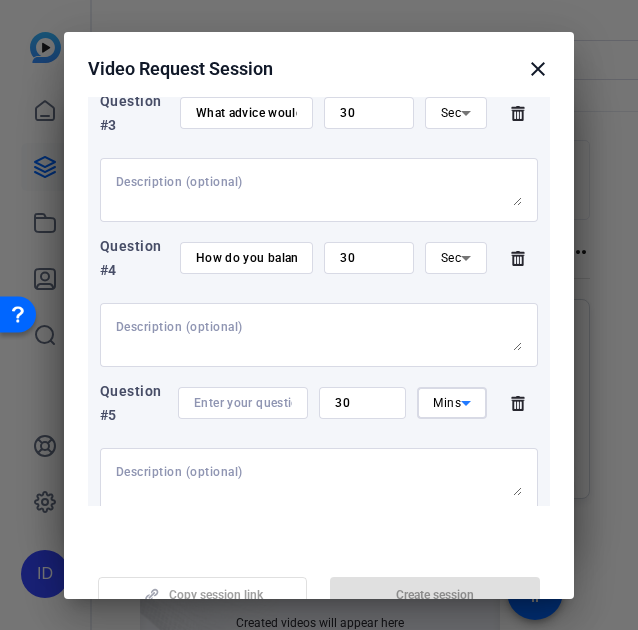 click 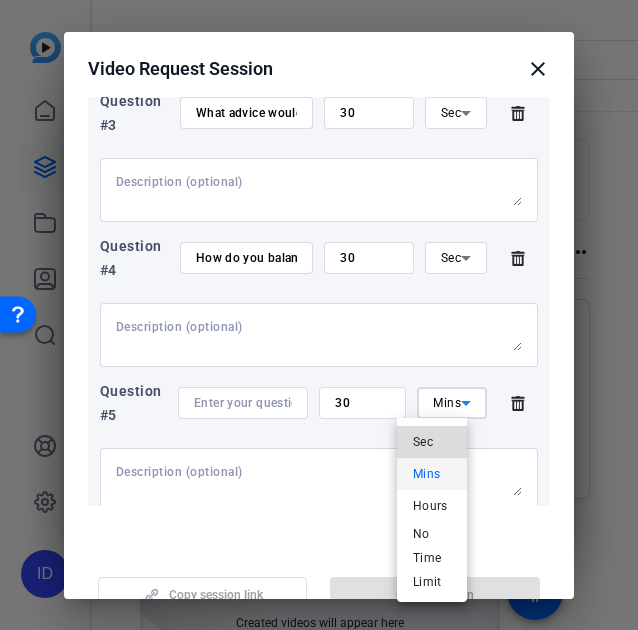 click on "Sec" at bounding box center [432, 442] 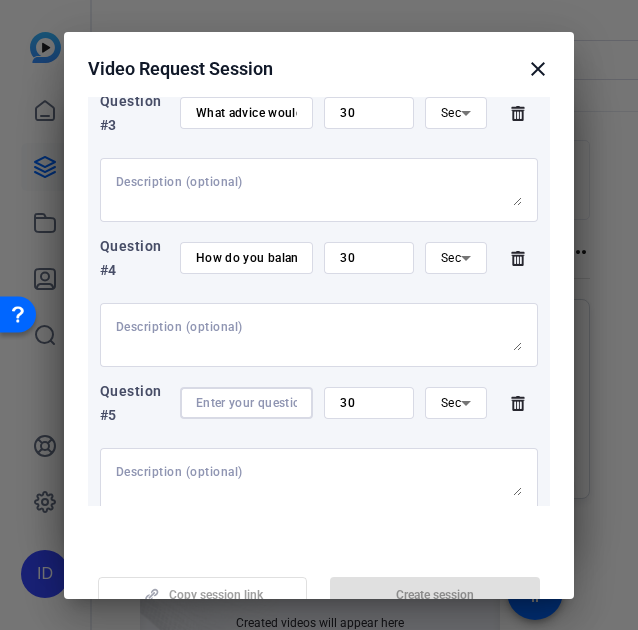 click at bounding box center (247, 403) 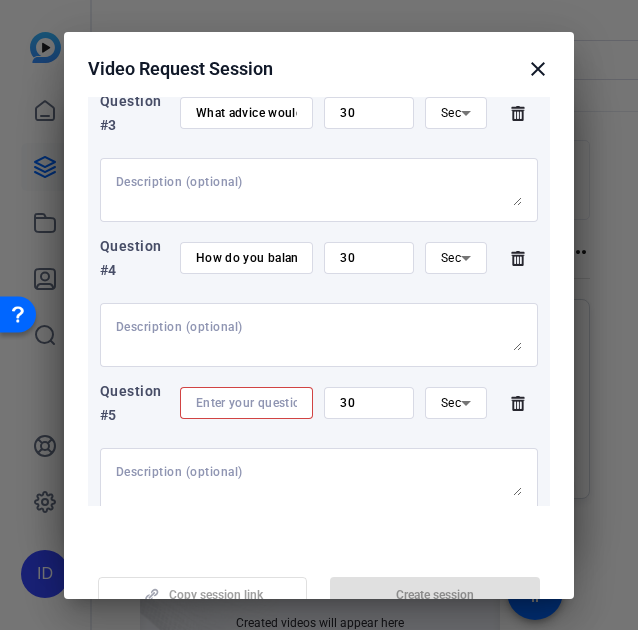click at bounding box center [247, 403] 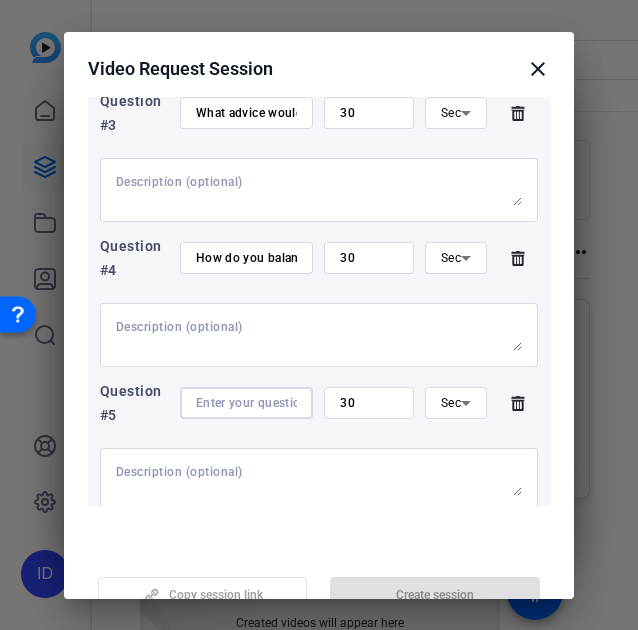 paste on "What strategies have you found most effective in building trust with your mentee over time?" 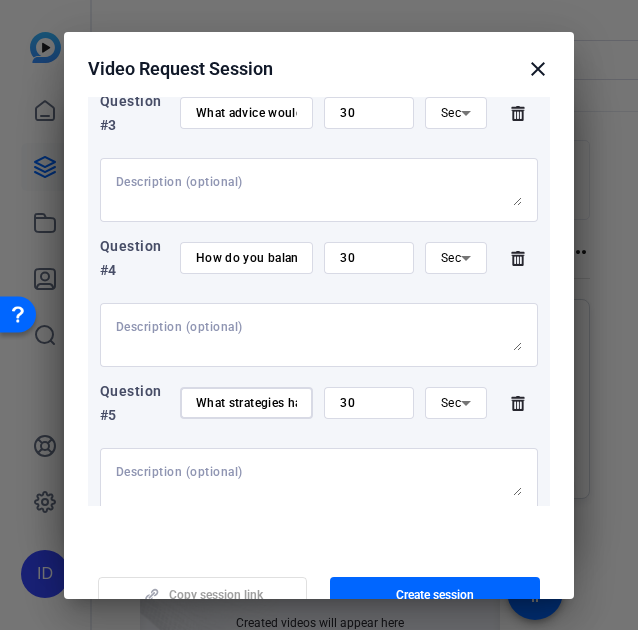 scroll, scrollTop: 0, scrollLeft: 442, axis: horizontal 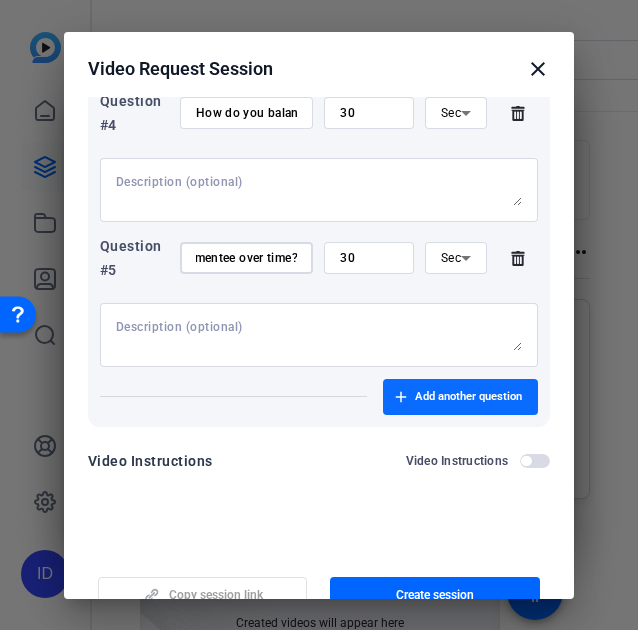 type on "What strategies have you found most effective in building trust with your mentee over time?" 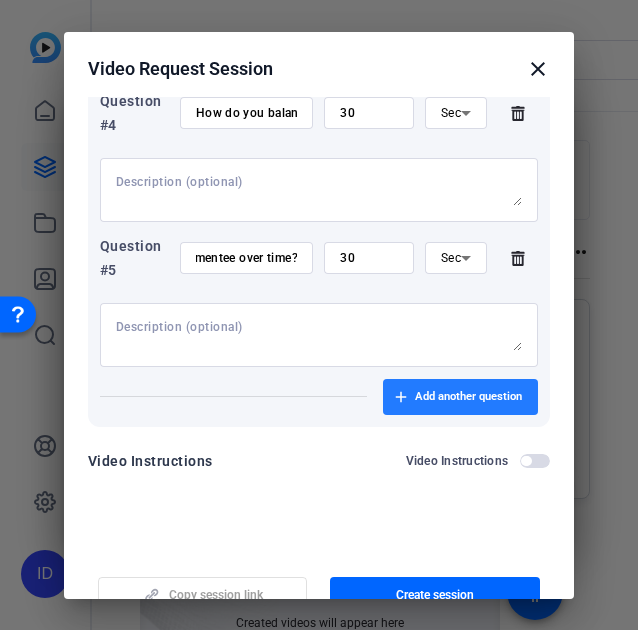click on "Add another question" at bounding box center (468, 397) 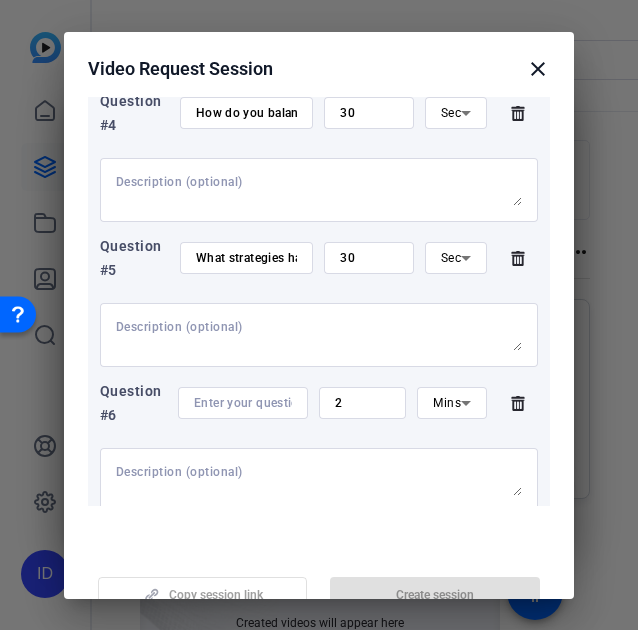 drag, startPoint x: 219, startPoint y: 403, endPoint x: 194, endPoint y: 370, distance: 41.400482 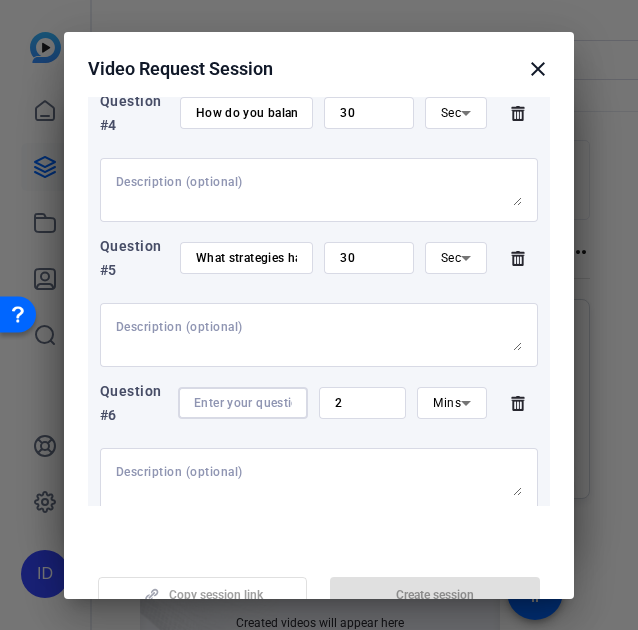 paste on "Can you share a moment when you felt the connection with your mentee really deepened? What contributed to that?" 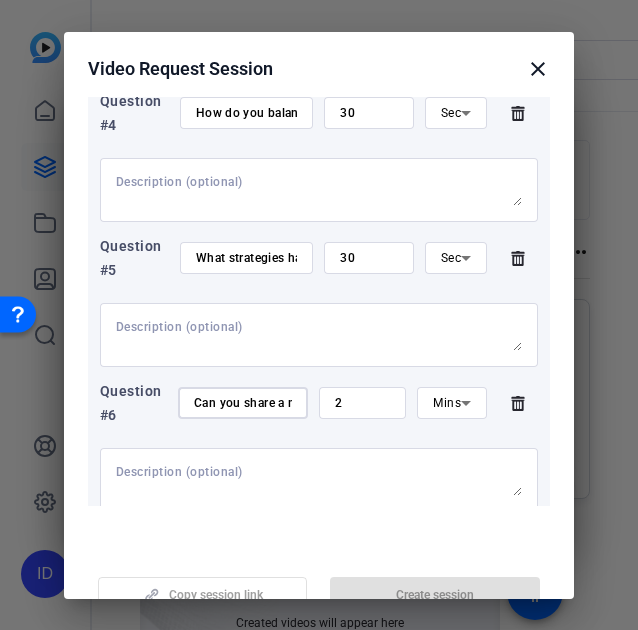scroll, scrollTop: 0, scrollLeft: 580, axis: horizontal 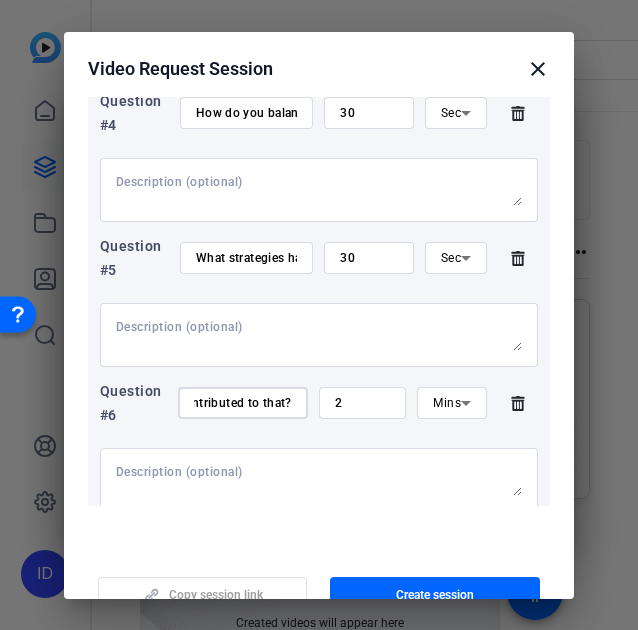 type on "Can you share a moment when you felt the connection with your mentee really deepened? What contributed to that?" 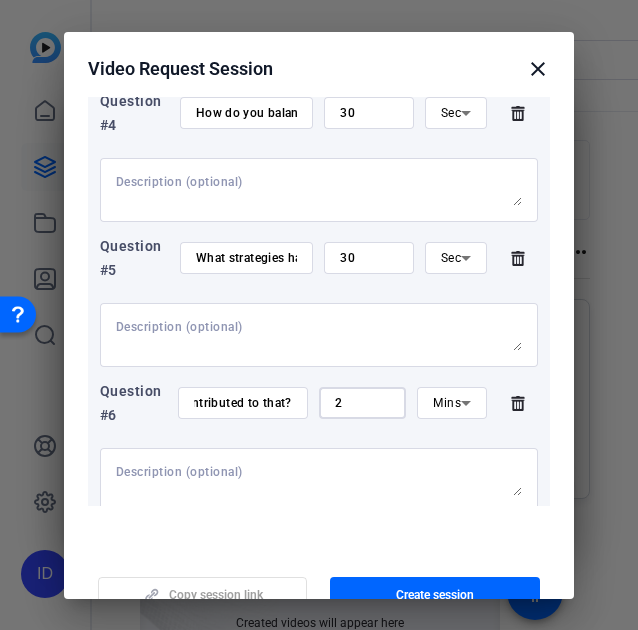 click on "2" at bounding box center (362, 403) 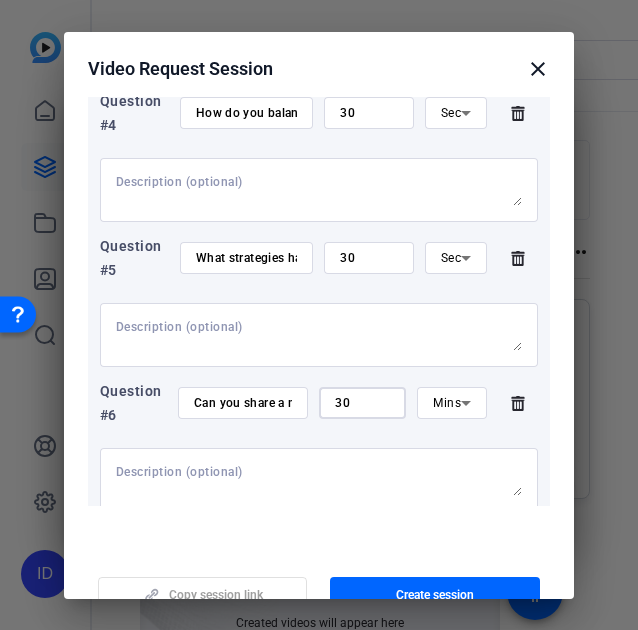 type on "30" 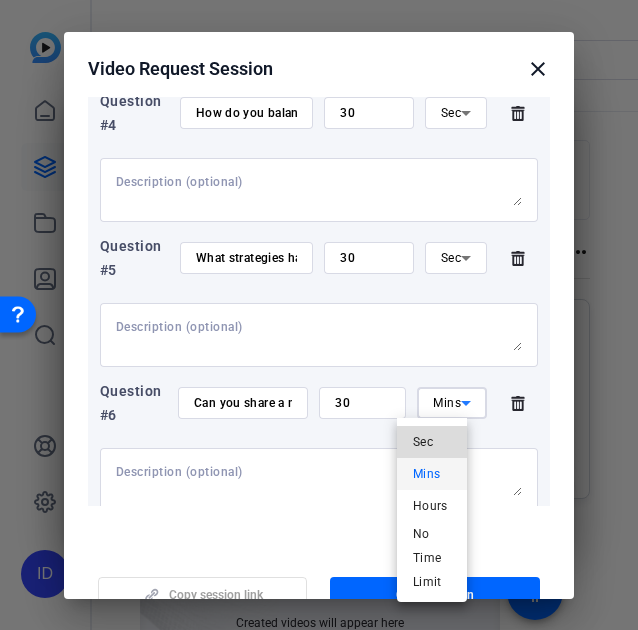click on "Sec" at bounding box center (423, 442) 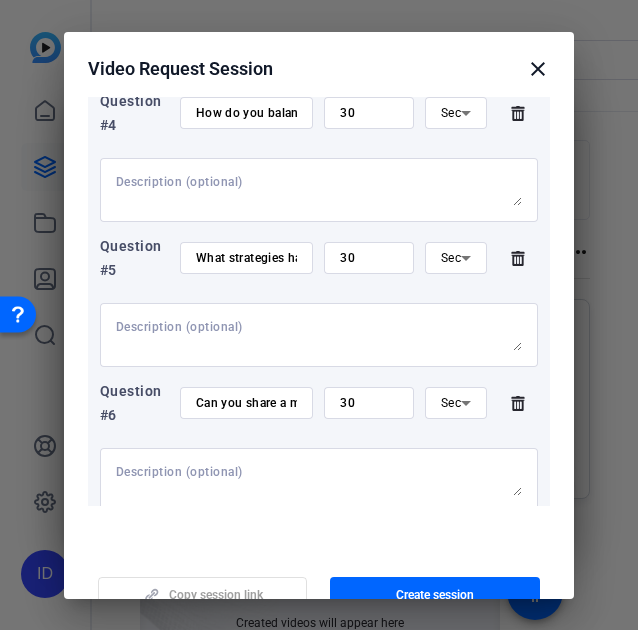 click at bounding box center [319, 480] 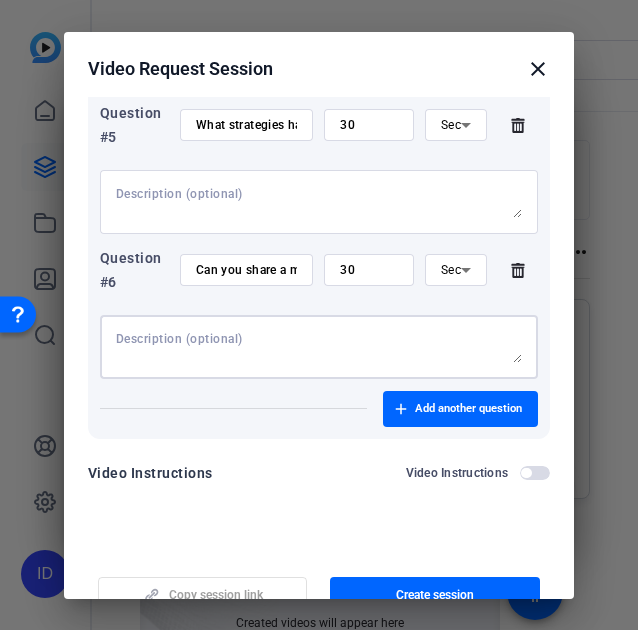 scroll, scrollTop: 850, scrollLeft: 0, axis: vertical 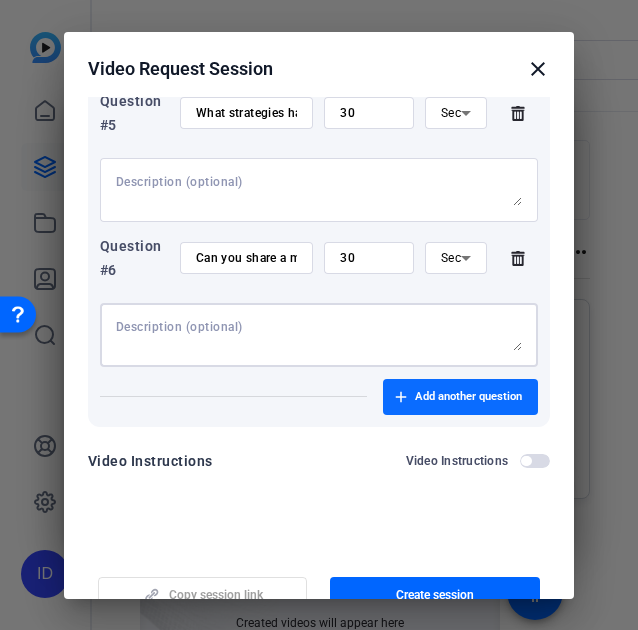 click at bounding box center (460, 397) 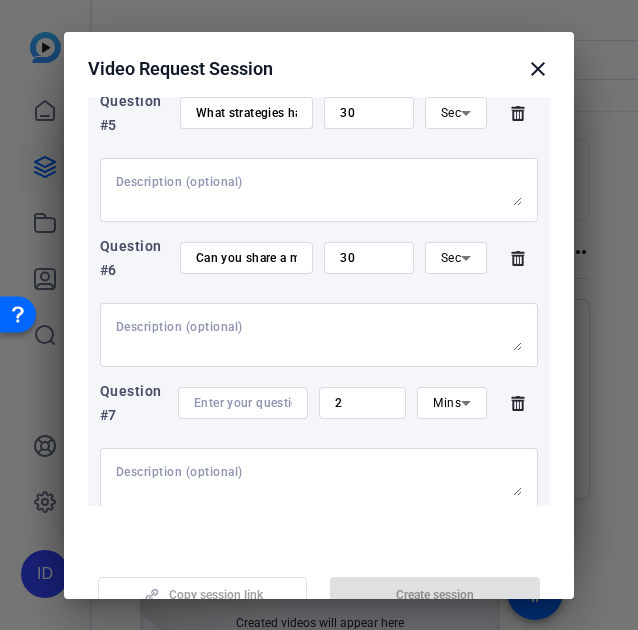 click at bounding box center (243, 403) 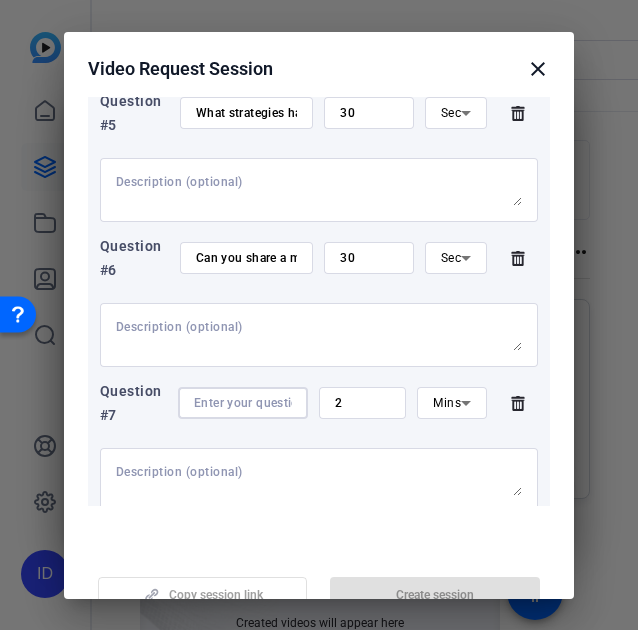 paste on "Can you share a moment you're most proud of throughout your years in the Fidelity Scholars Mentoring journey?" 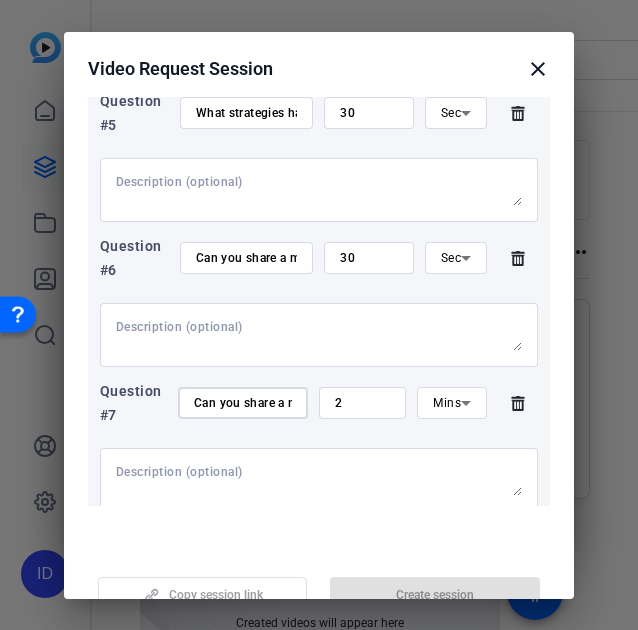 scroll, scrollTop: 0, scrollLeft: 560, axis: horizontal 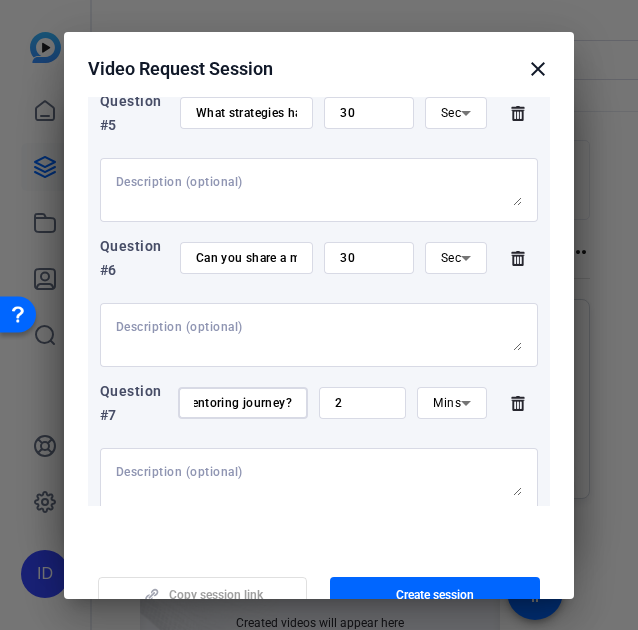 type on "Can you share a moment you're most proud of throughout your years in the Fidelity Scholars Mentoring journey?" 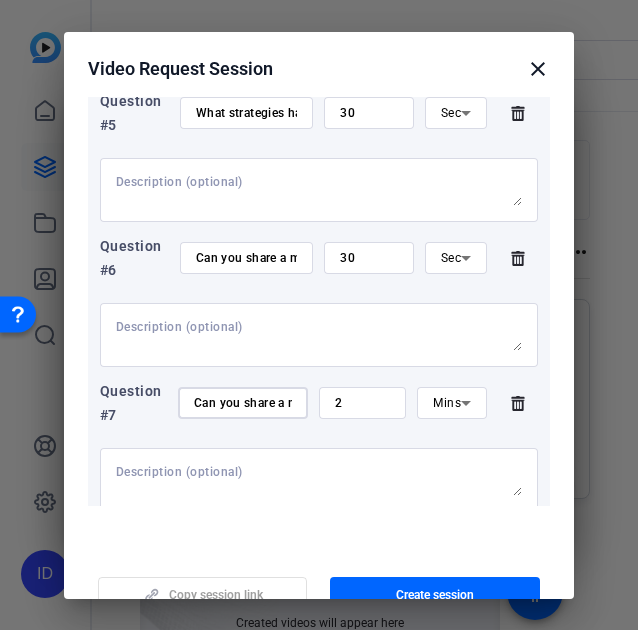 click on "2" at bounding box center [362, 403] 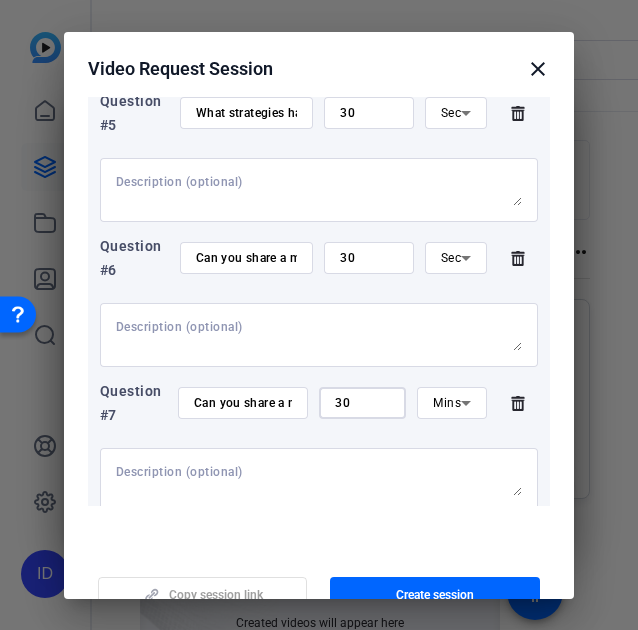type on "30" 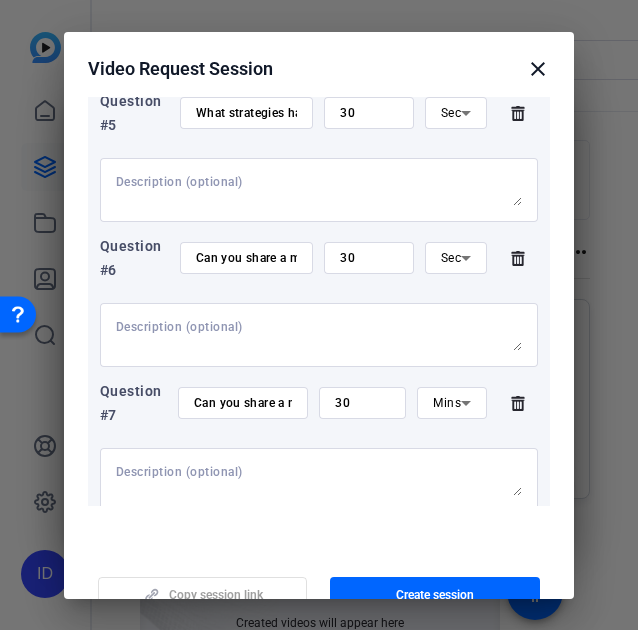 click on "Mins" at bounding box center [452, 403] 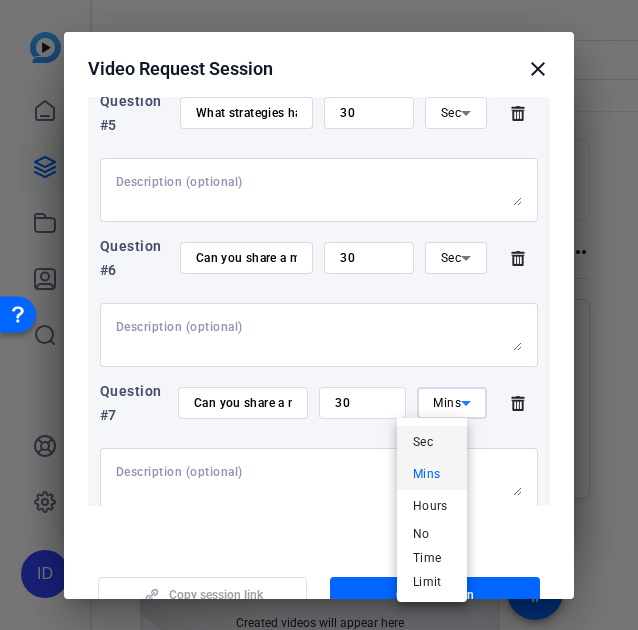 click on "Sec" at bounding box center (423, 442) 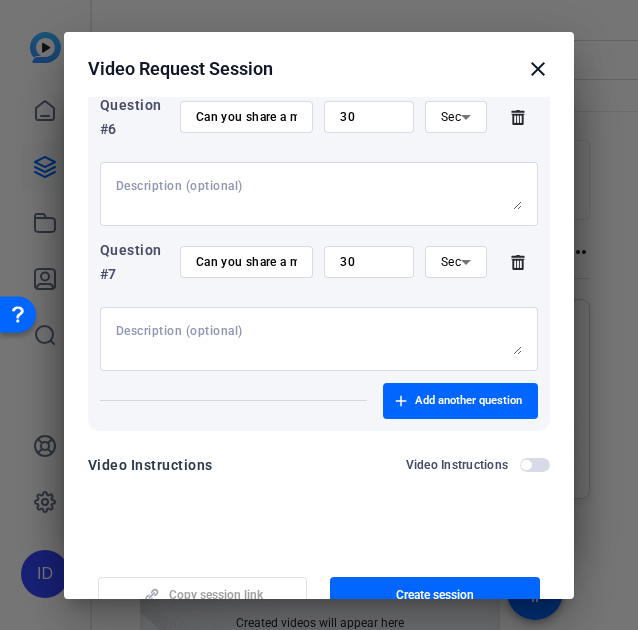 scroll, scrollTop: 995, scrollLeft: 0, axis: vertical 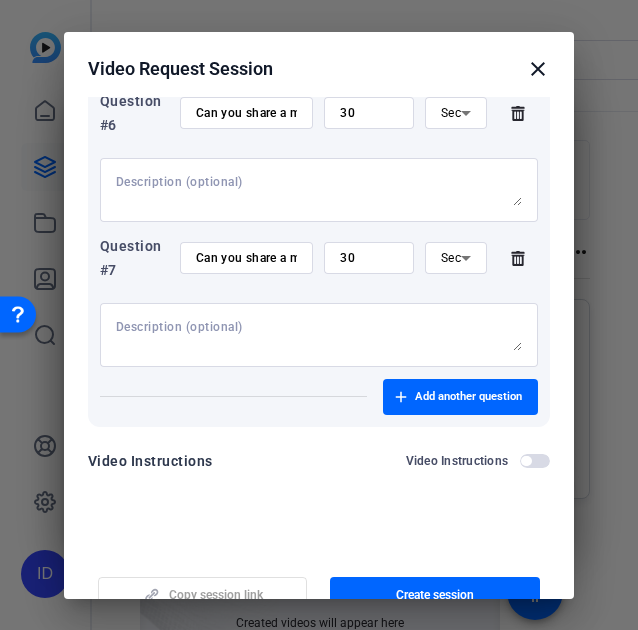 click on "Can you share a moment you're most proud of throughout your years in the Fidelity Scholars Mentoring journey?" at bounding box center [247, 258] 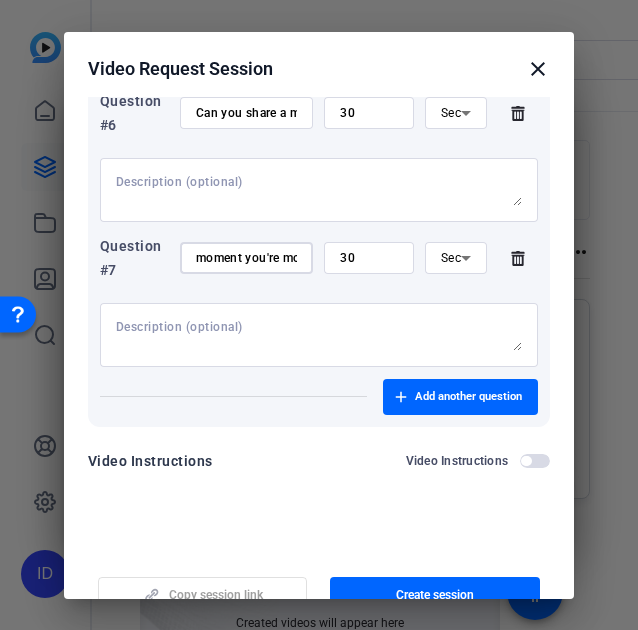 scroll, scrollTop: 0, scrollLeft: 97, axis: horizontal 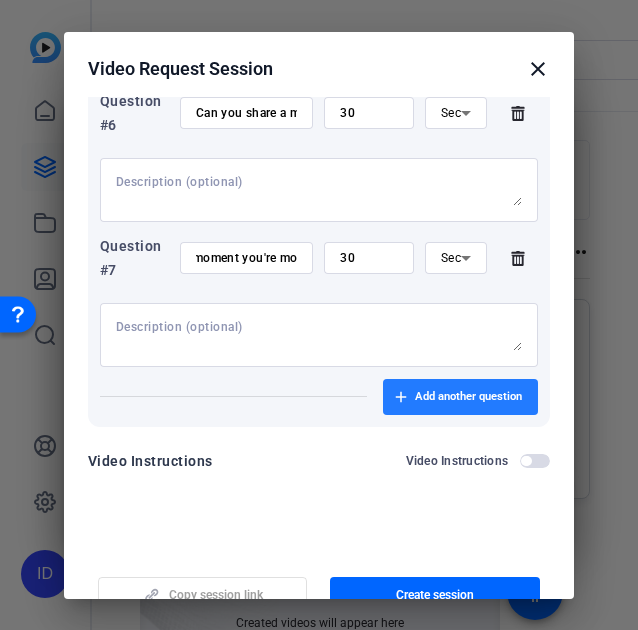 click at bounding box center [460, 397] 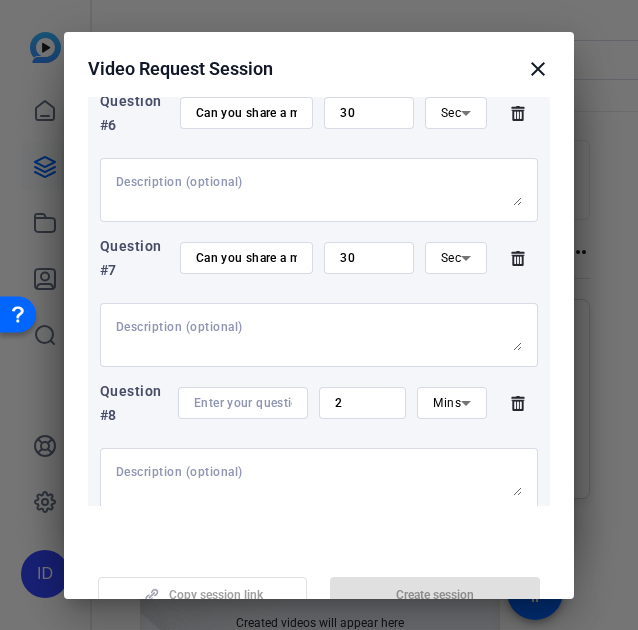 click at bounding box center [243, 403] 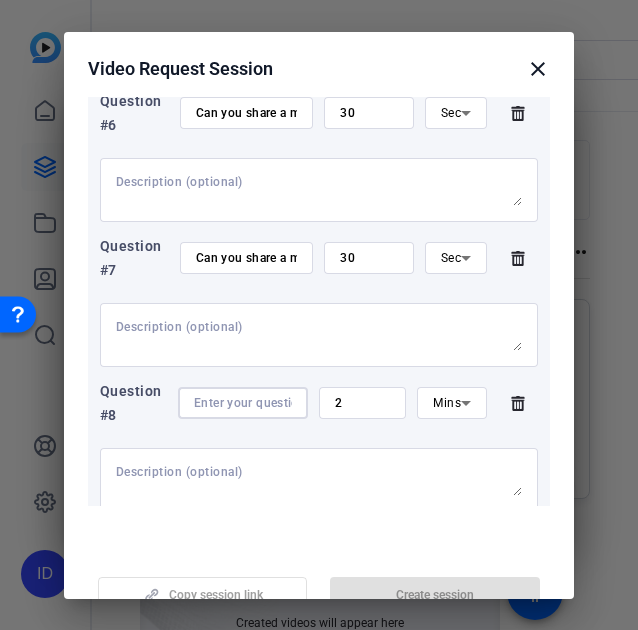 paste on "Can you share some unconventional advice you’ve given your mentee that made a difference?" 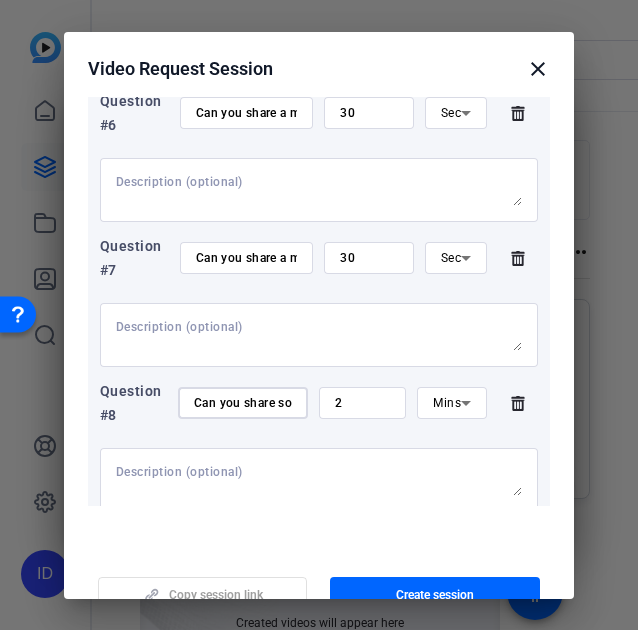 scroll, scrollTop: 0, scrollLeft: 451, axis: horizontal 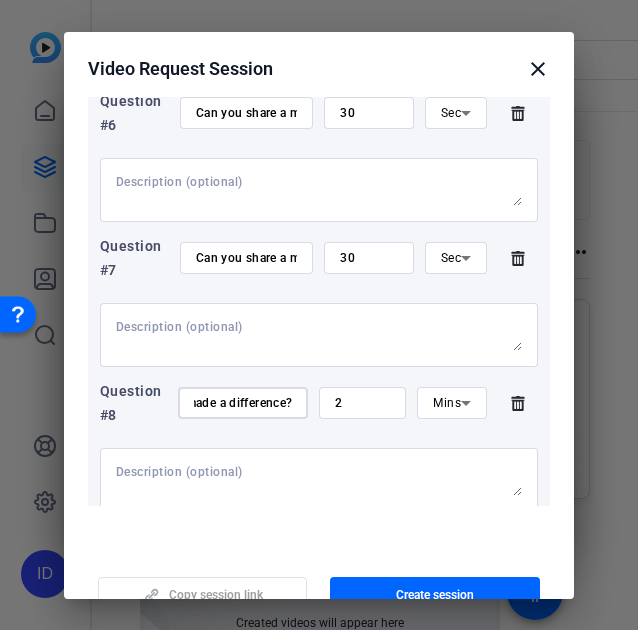type on "Can you share some unconventional advice you’ve given your mentee that made a difference?" 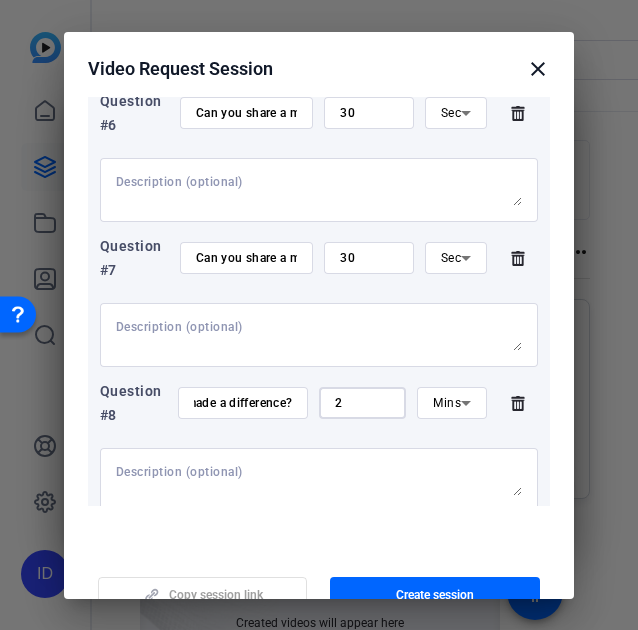 scroll, scrollTop: 0, scrollLeft: 0, axis: both 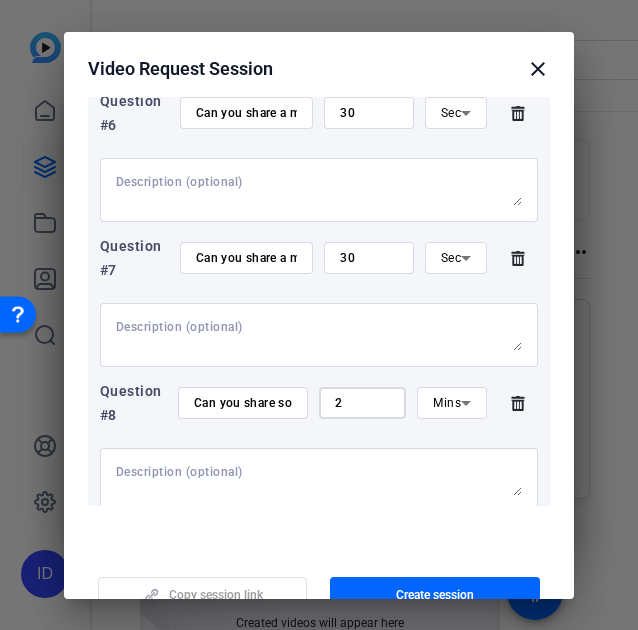 click on "2" at bounding box center [362, 403] 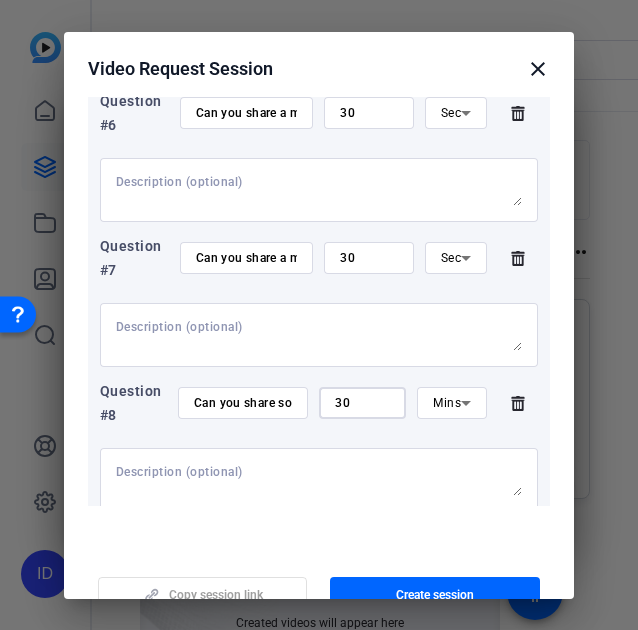 type on "30" 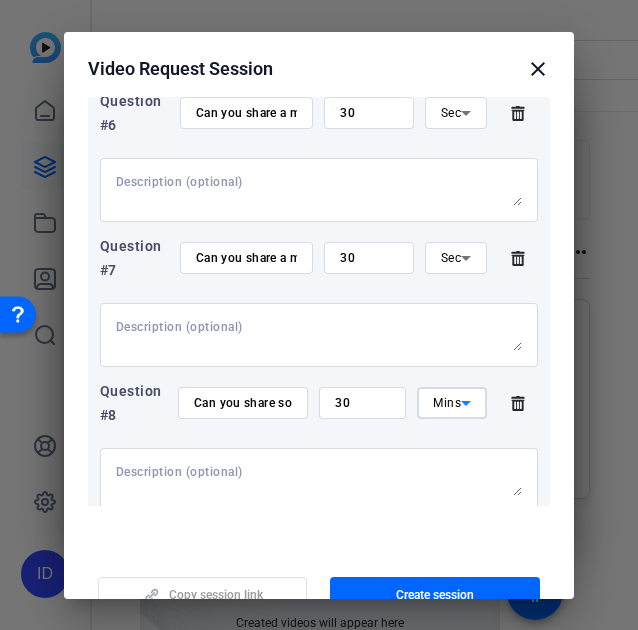 click on "Mins" at bounding box center [447, 403] 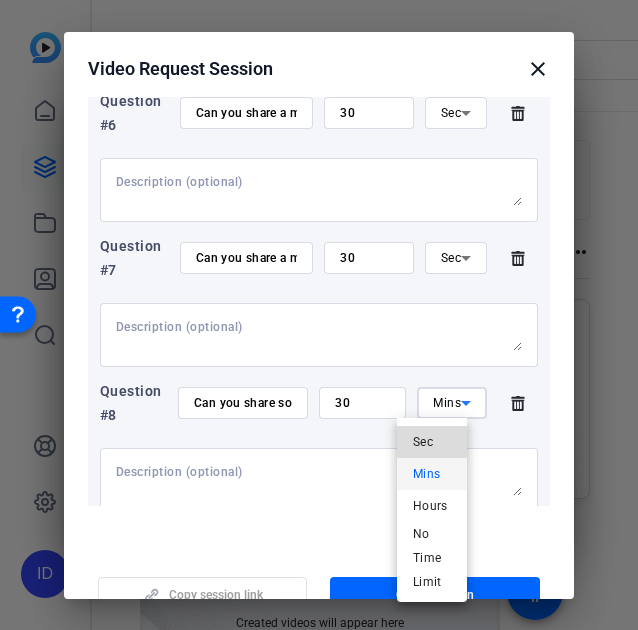 click on "Sec" at bounding box center (423, 442) 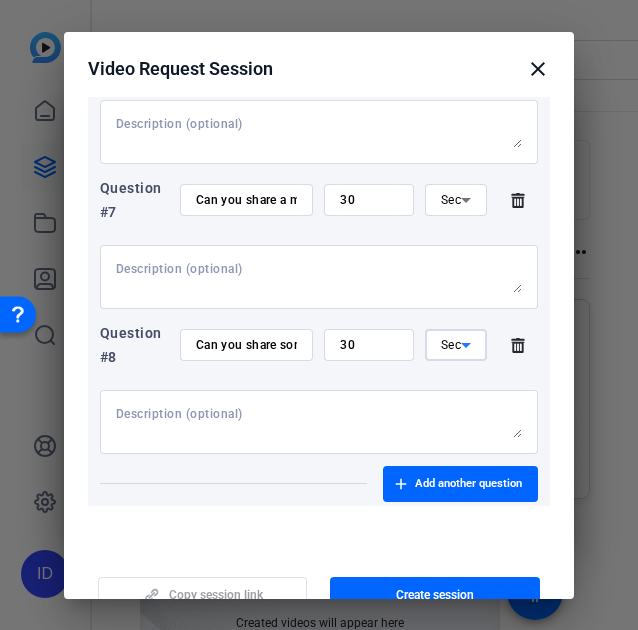scroll, scrollTop: 1140, scrollLeft: 0, axis: vertical 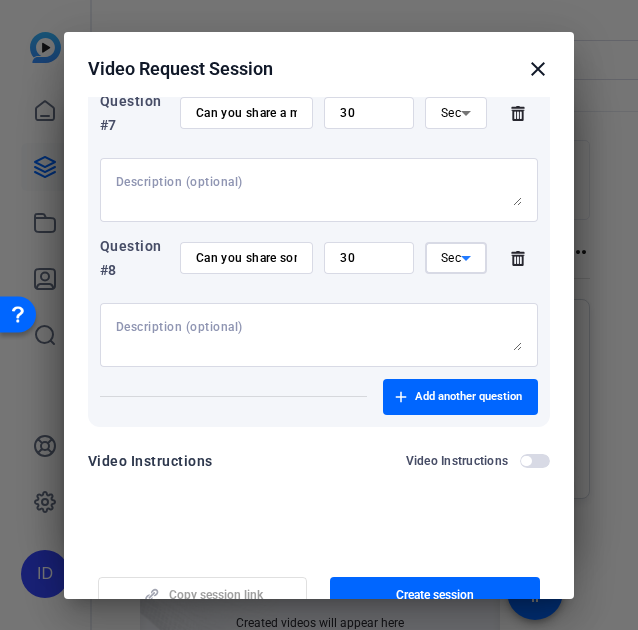 click on "Session name Advanced settings [FIRST] [LAST]  + Add a description  Questions Teleprompter Question #1 What motivated you to become a mentor? 30 Sec
Question #2 Did you experience a slow start with your mentee? If so, how did you approach the first few meetings to help your mentees feel comfortable and open? 30 Sec
Question #3 What advice would you give to mentors who feel like they’re not making progress in their mentoring relationships? 30 Sec
Question #4 How do you balance giving your mentee space while still showing up consistently and supportively? 30 Sec
Question #5 What strategies have you found most effective in building trust with your mentee over time? 30 Sec
Question #6 Can you share a moment when you felt the connection with your mentee really deepened? What contributed to that? 30 Sec
Question #7 Can you share a moment you're most proud of throughout your years in the Fidelity Scholars Mentoring journey? 30 Sec
Question #8 30 Sec" at bounding box center [319, -269] 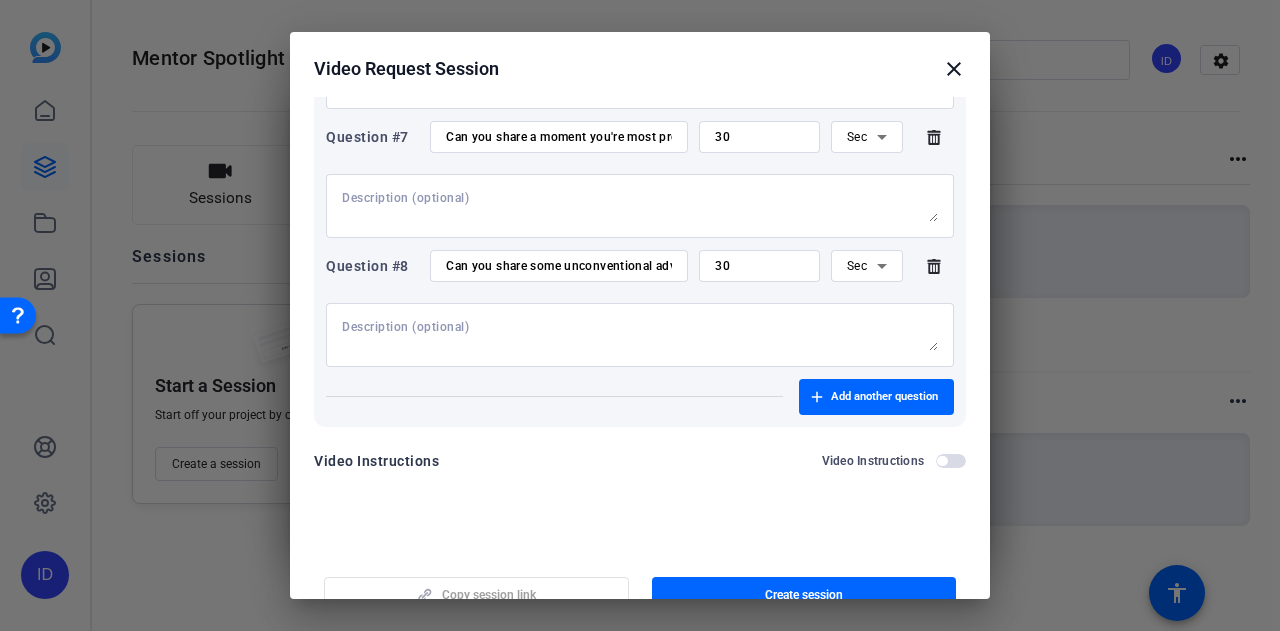 scroll, scrollTop: 1011, scrollLeft: 0, axis: vertical 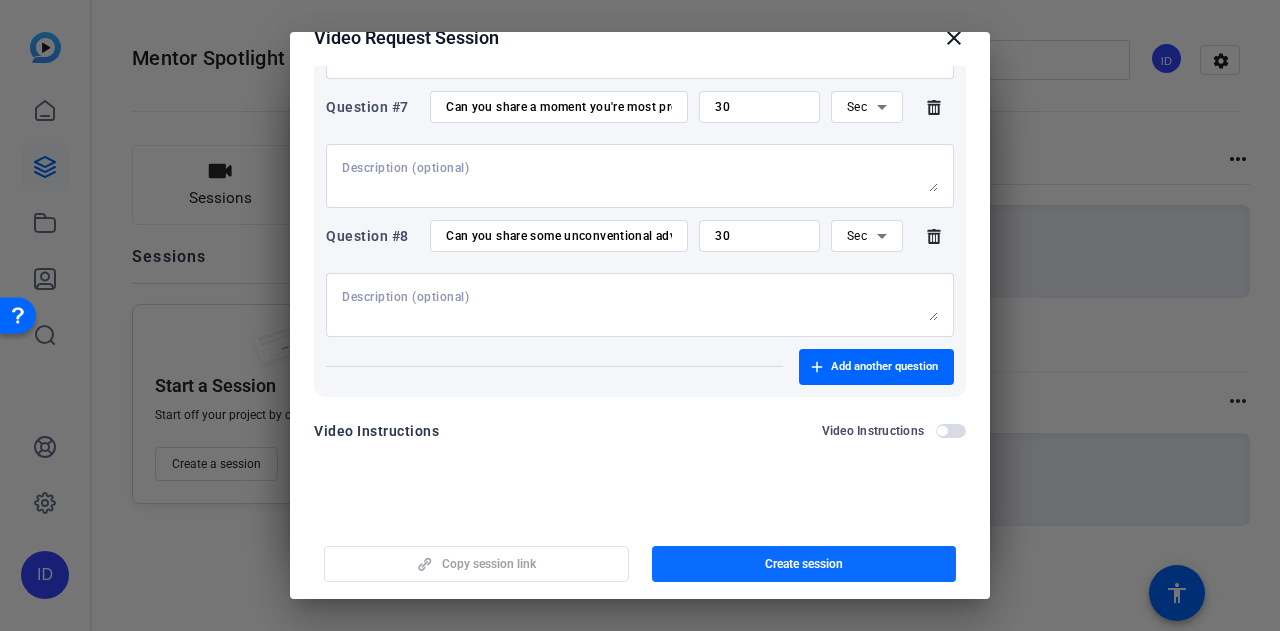 click at bounding box center [804, 564] 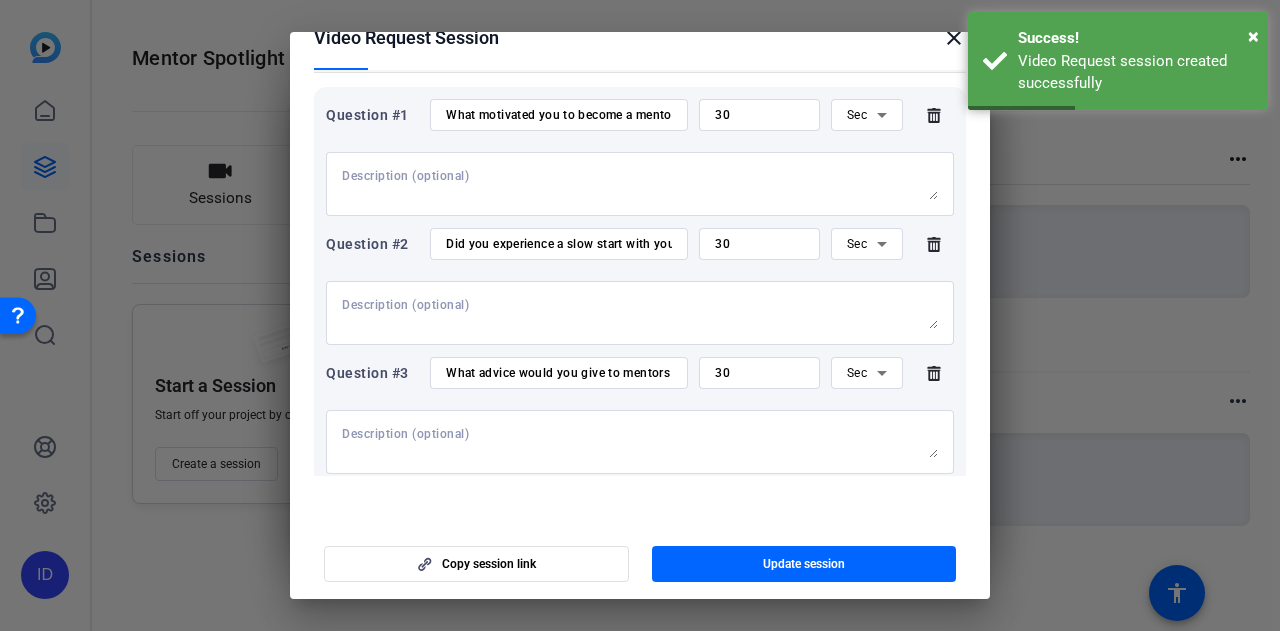 scroll, scrollTop: 0, scrollLeft: 0, axis: both 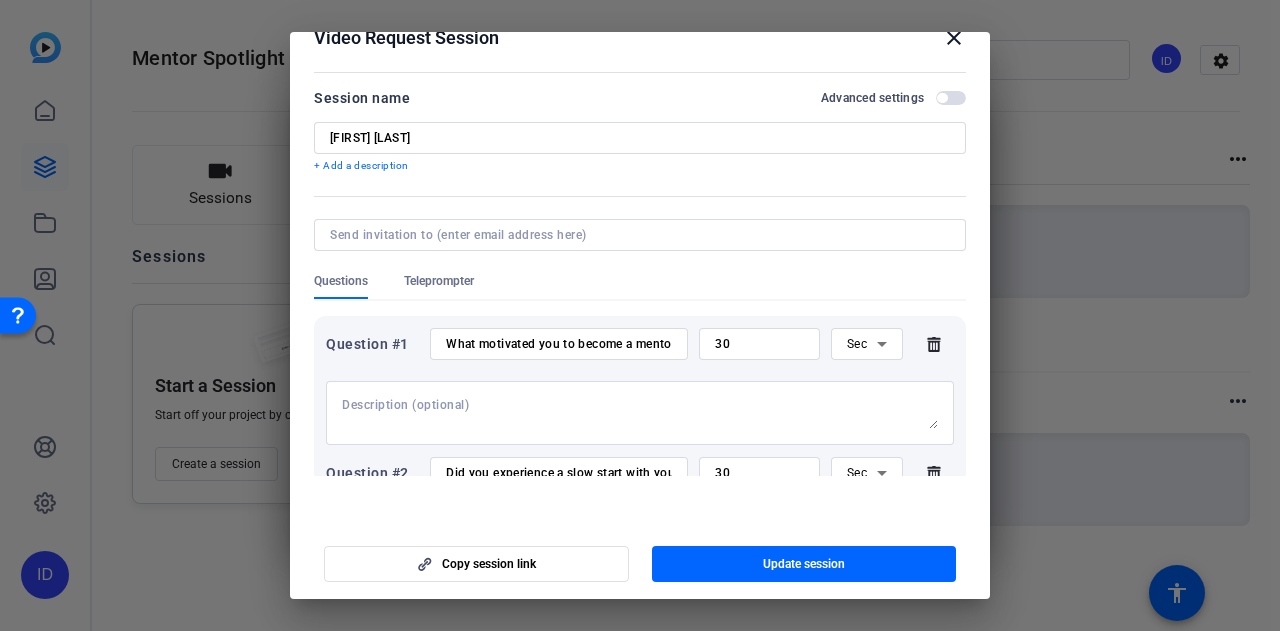 click at bounding box center (636, 235) 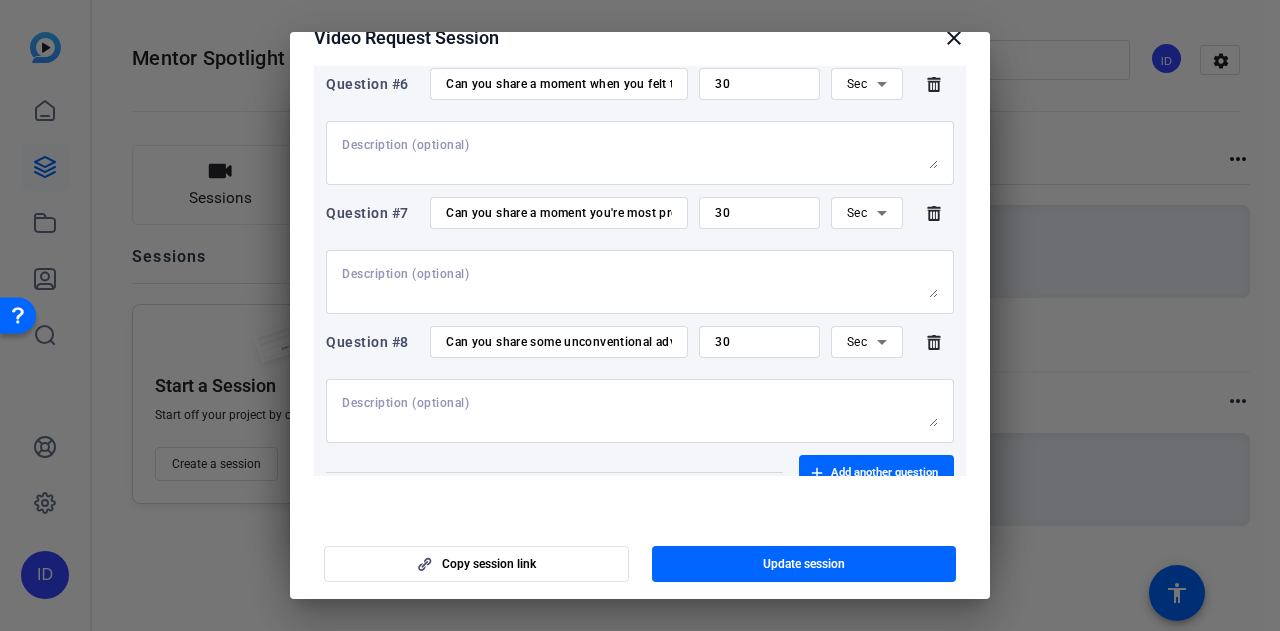 scroll, scrollTop: 1011, scrollLeft: 0, axis: vertical 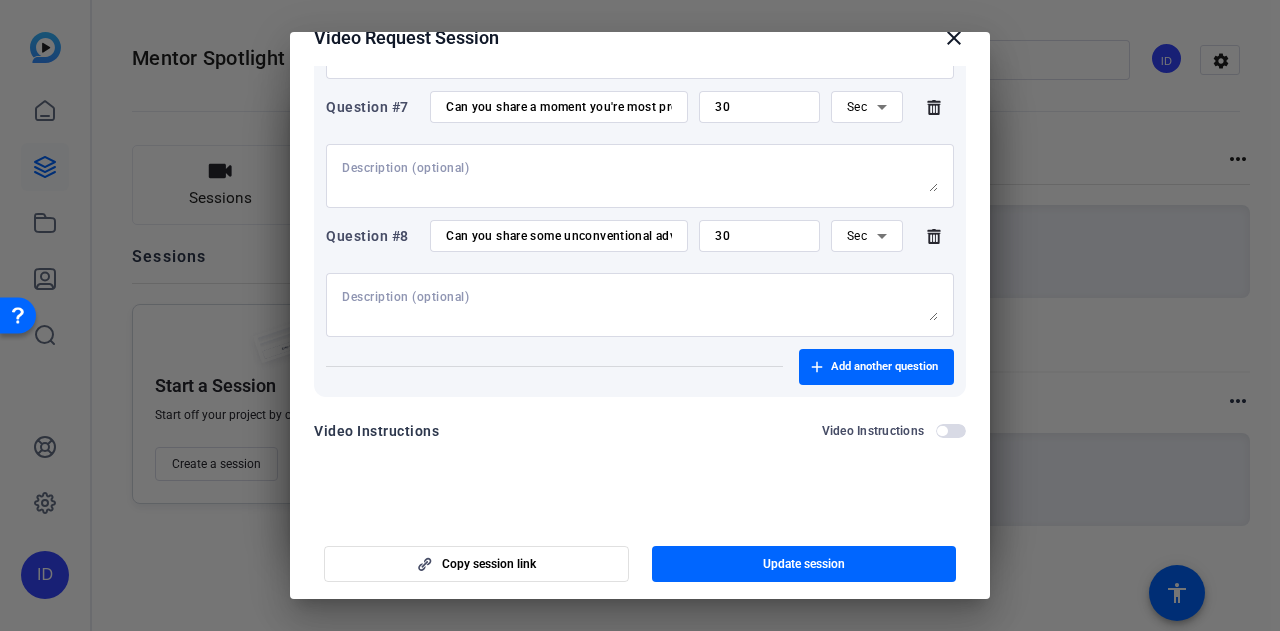 click on "Video Request Session  close" at bounding box center (640, 33) 